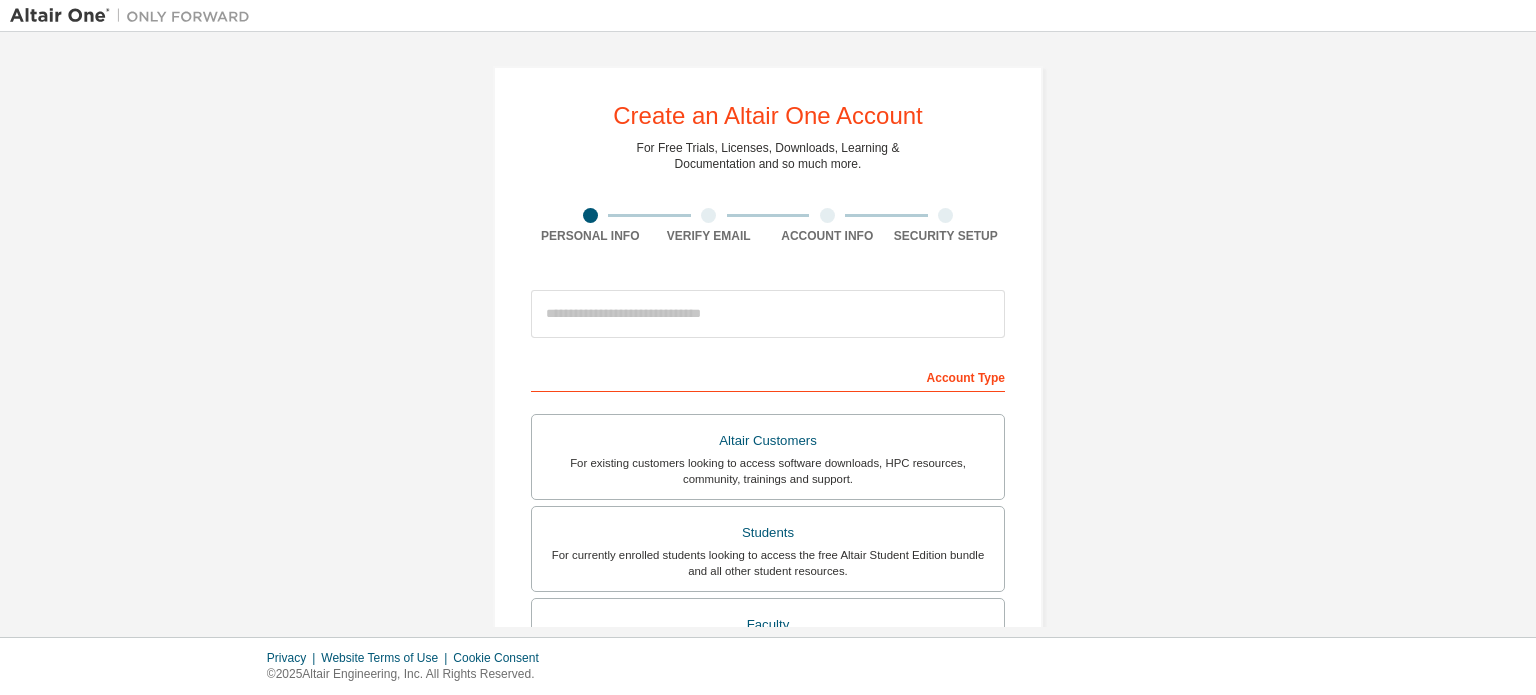 scroll, scrollTop: 0, scrollLeft: 0, axis: both 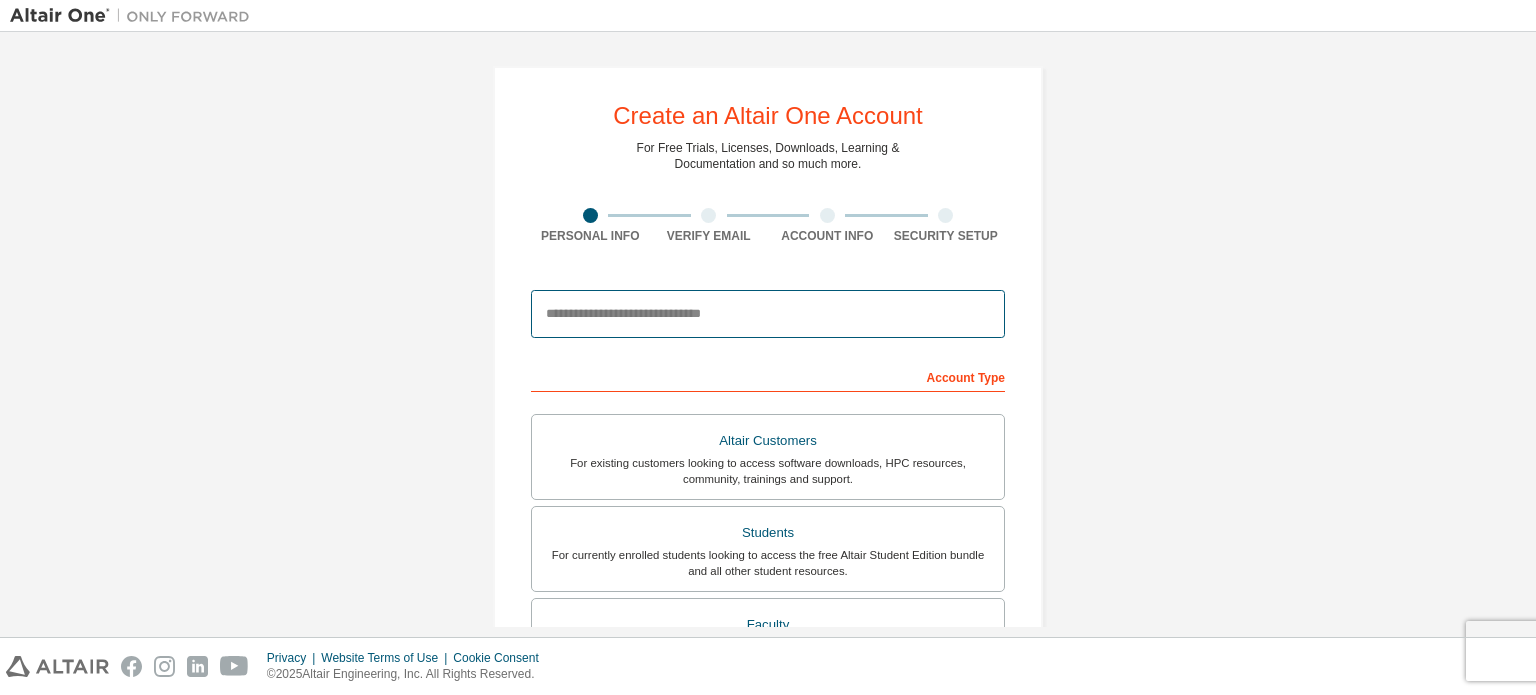 click at bounding box center [768, 314] 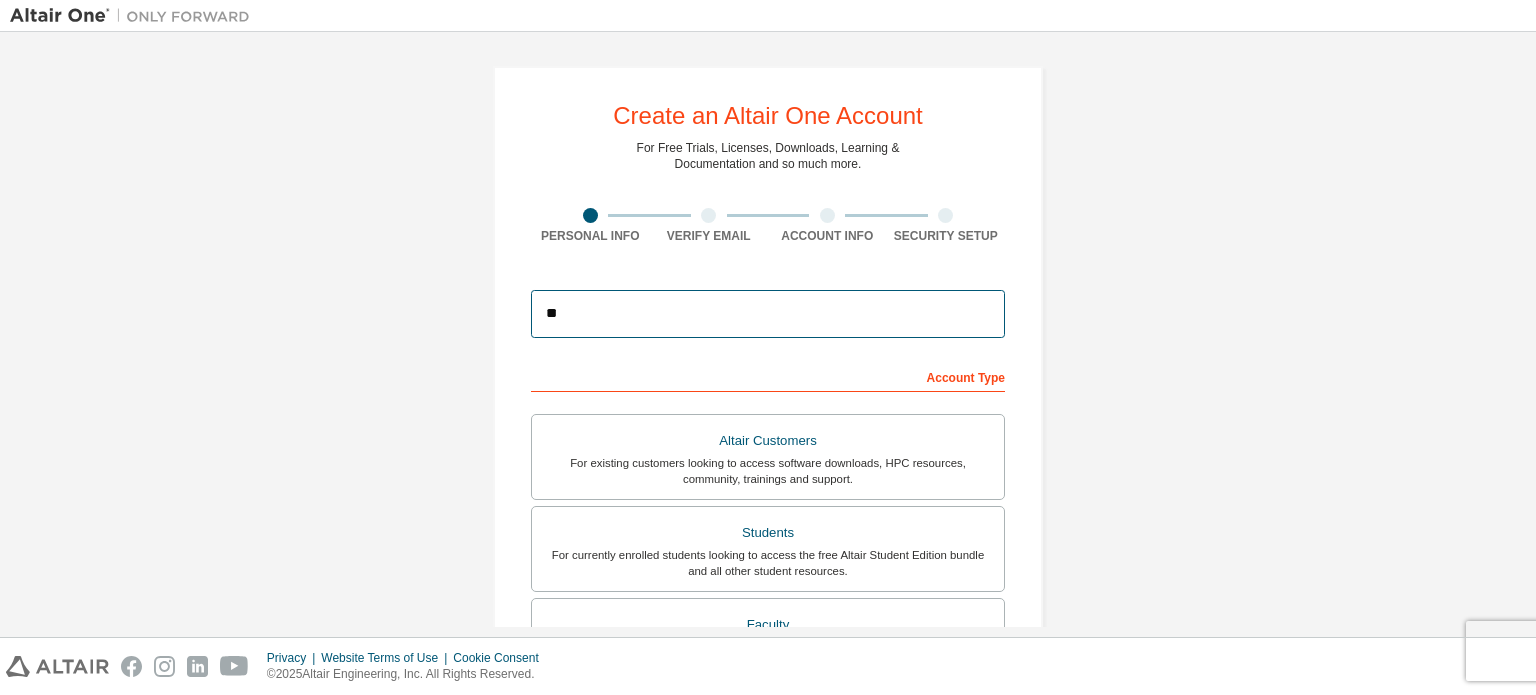 type on "**********" 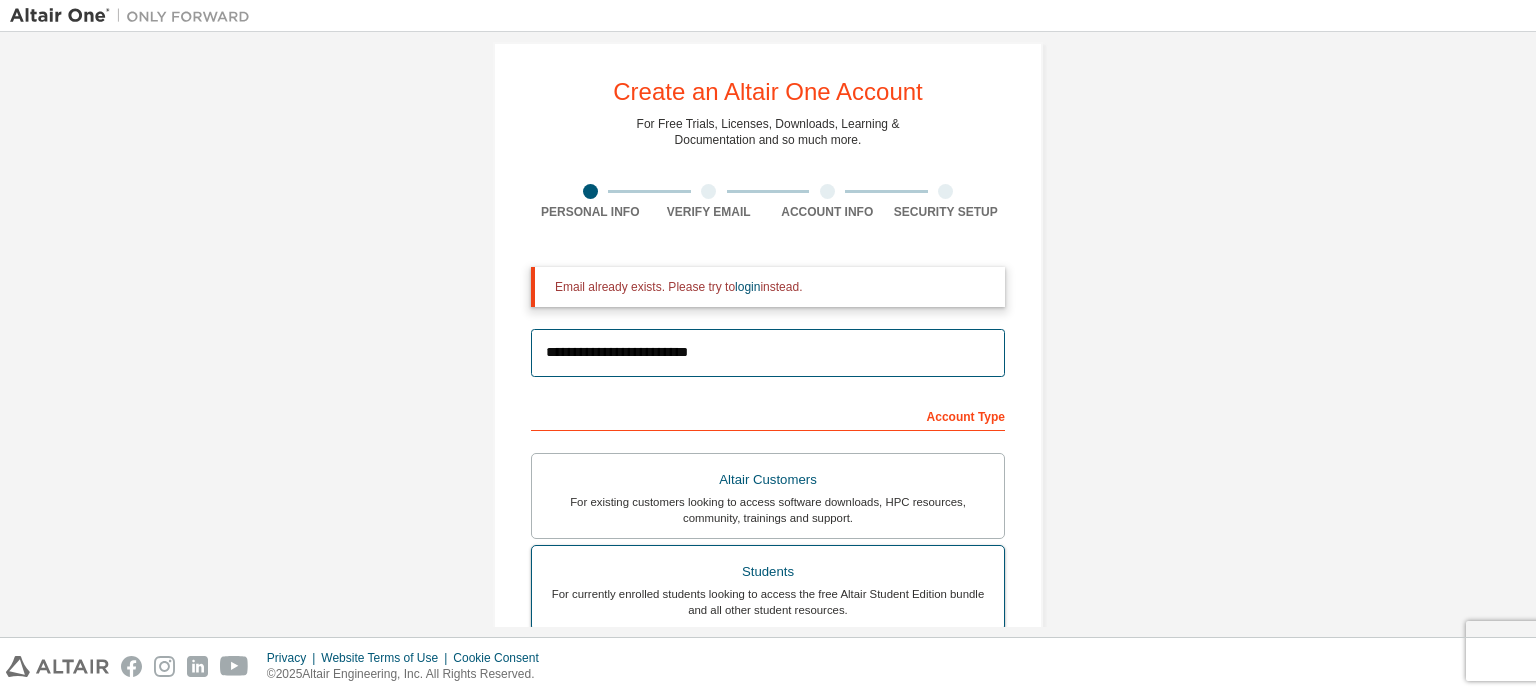 scroll, scrollTop: 0, scrollLeft: 0, axis: both 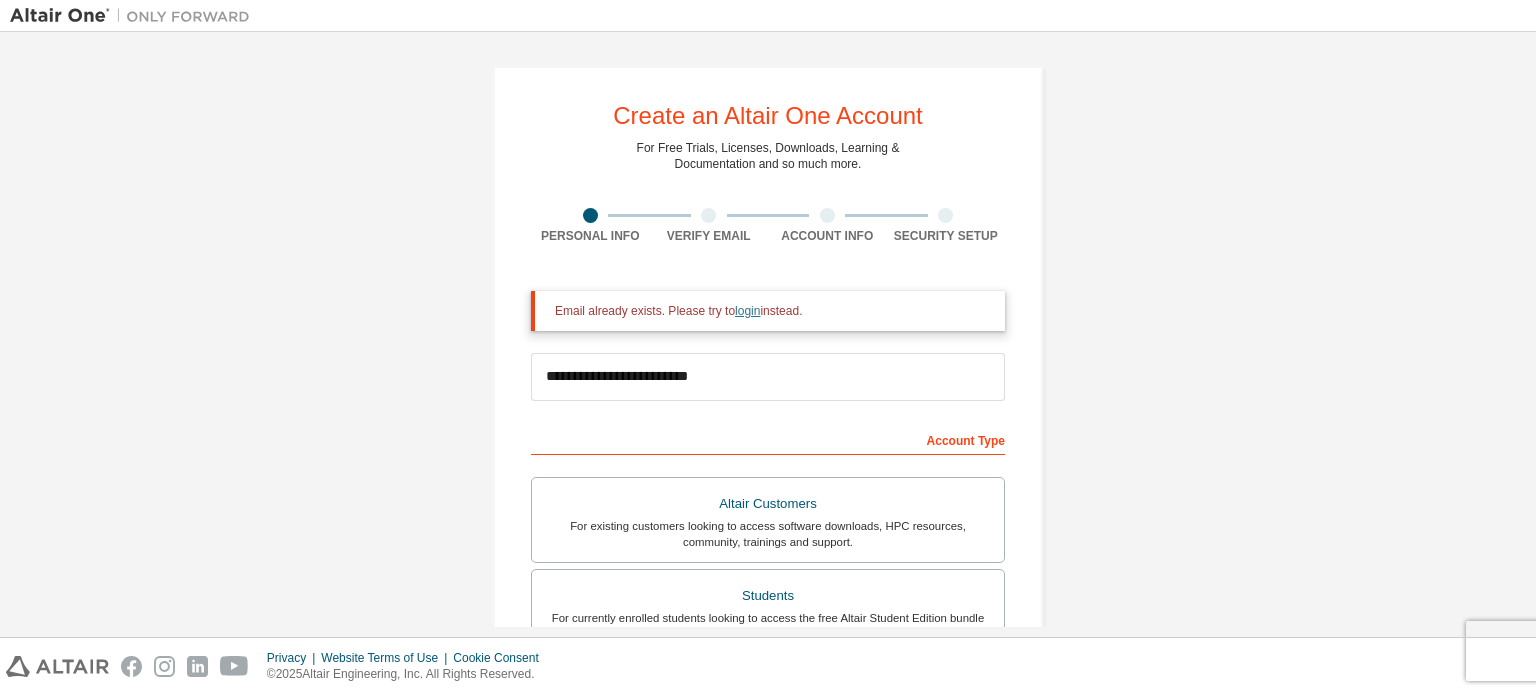 click on "login" at bounding box center (747, 311) 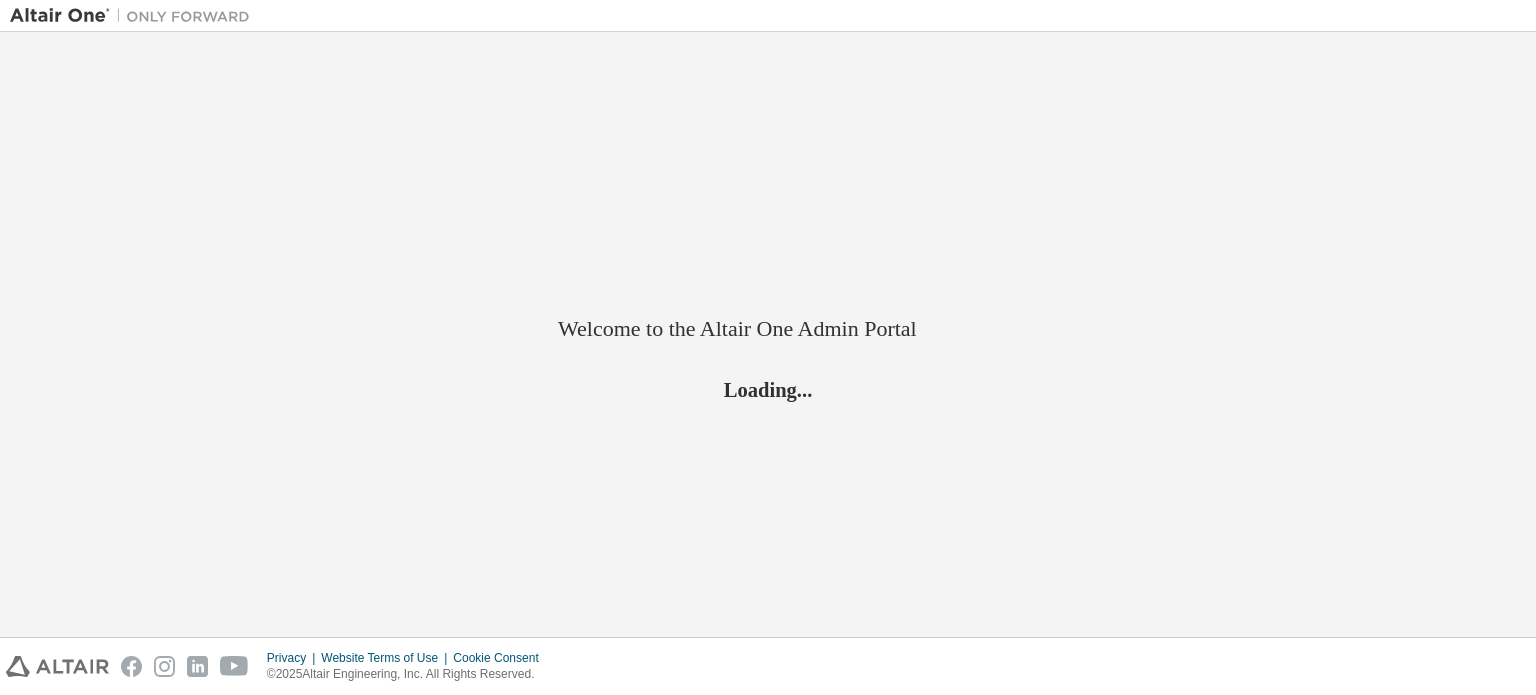 scroll, scrollTop: 0, scrollLeft: 0, axis: both 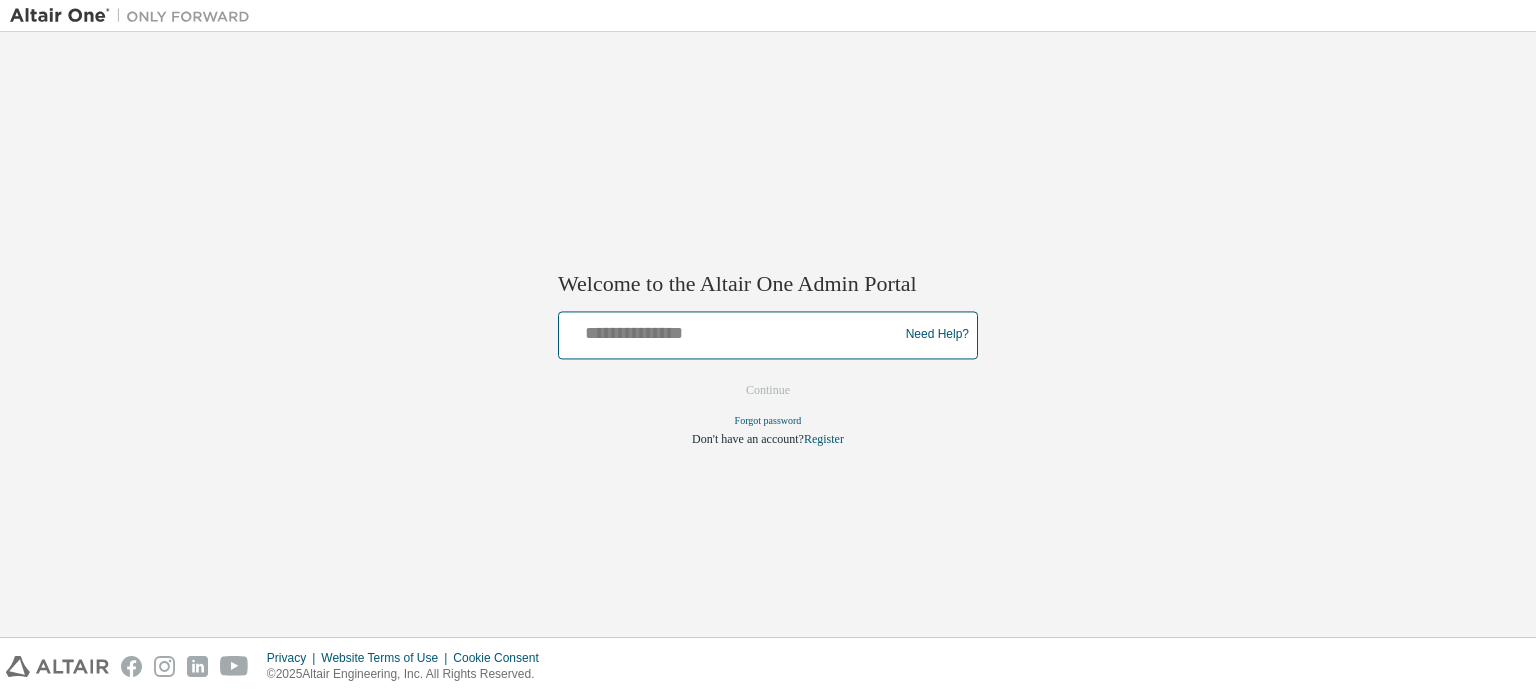 click at bounding box center [731, 330] 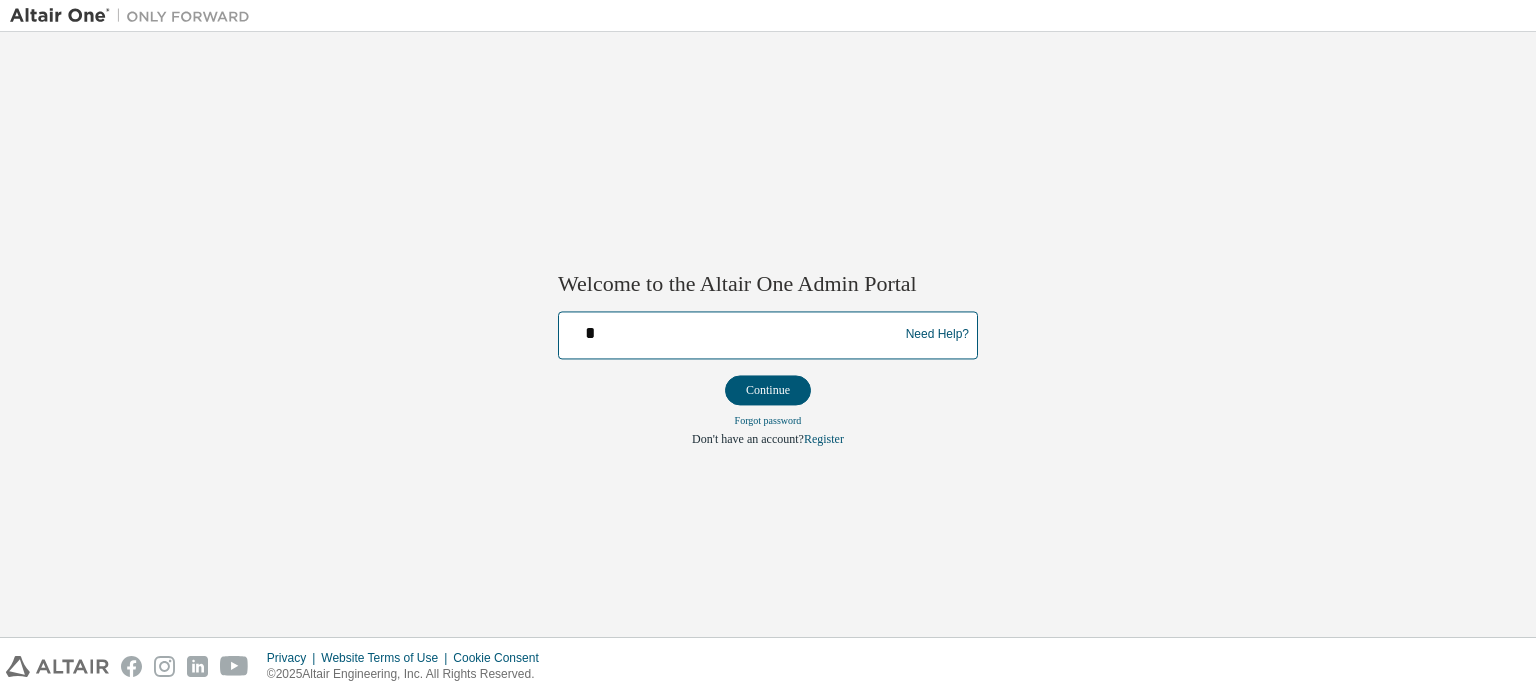 type on "**********" 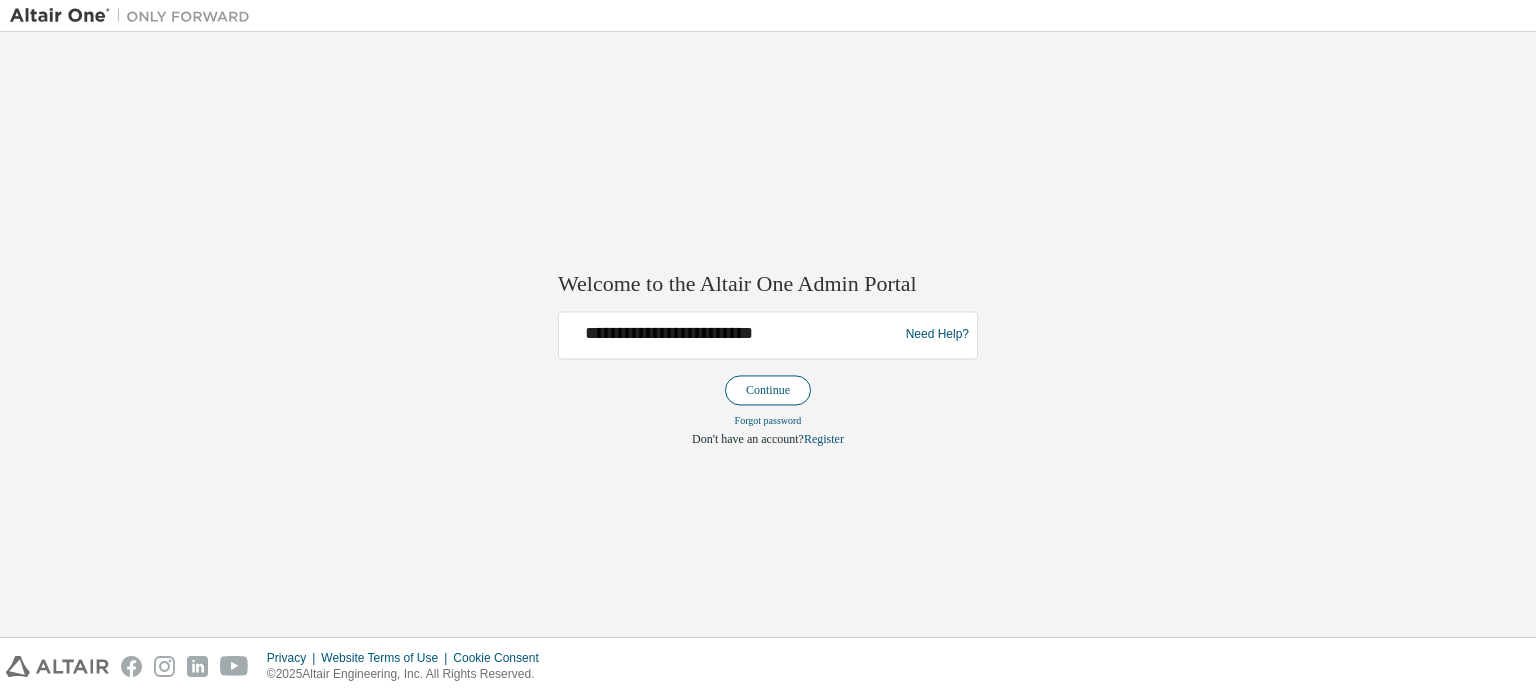 click on "Continue" at bounding box center (768, 390) 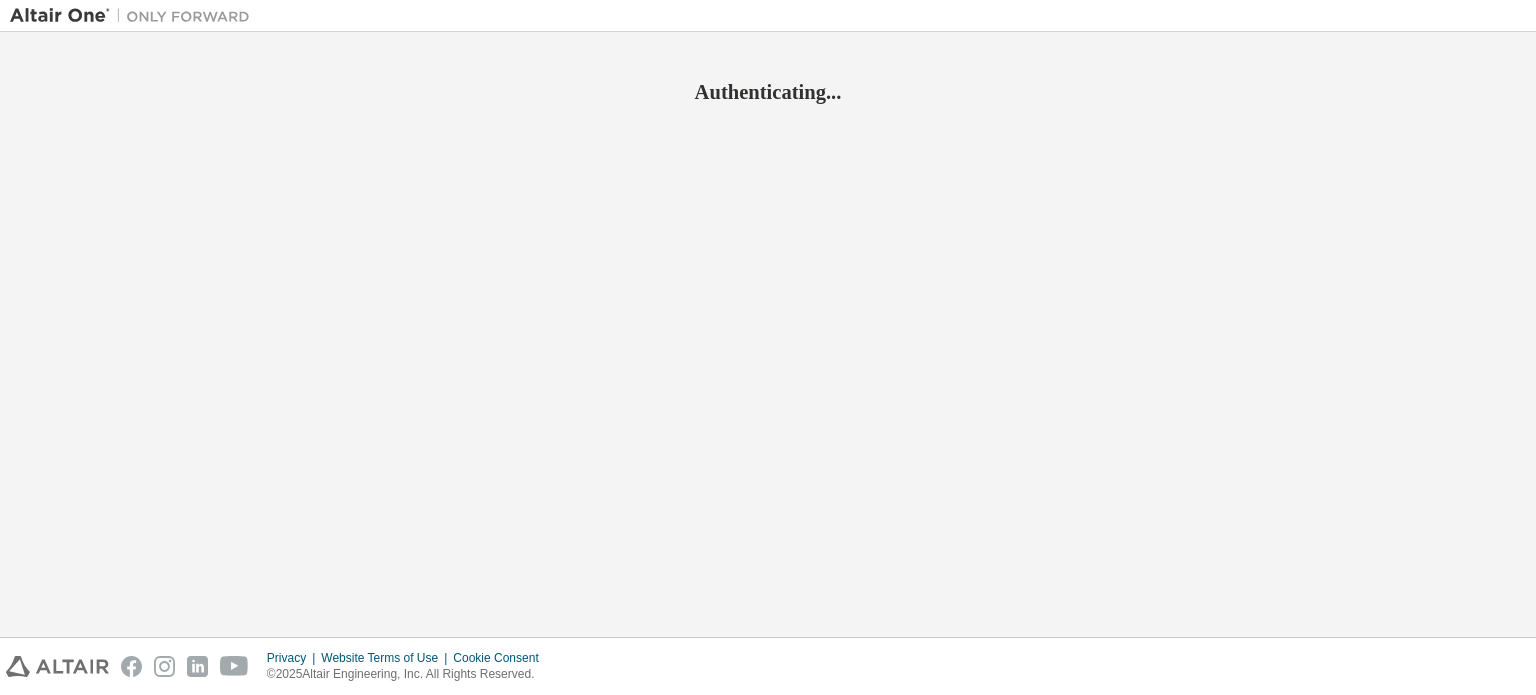 scroll, scrollTop: 0, scrollLeft: 0, axis: both 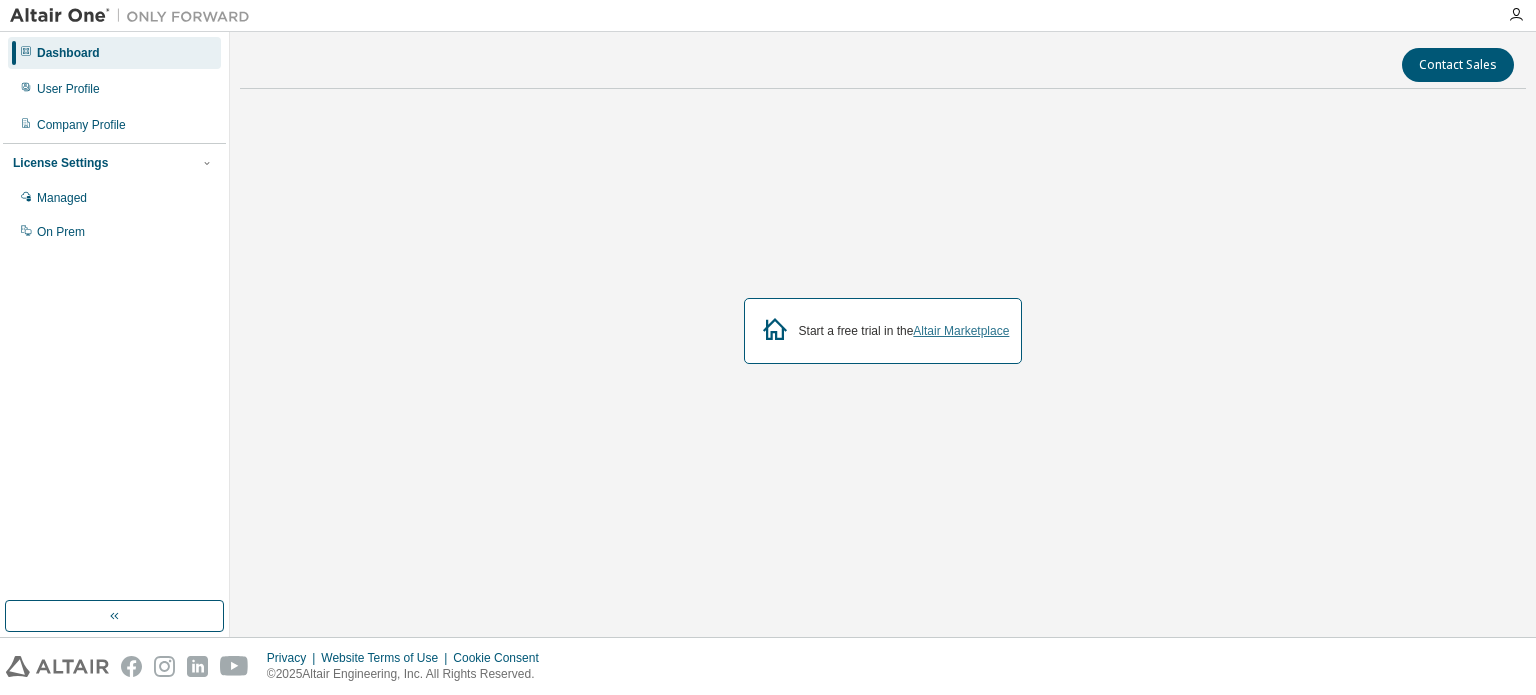 click on "Altair Marketplace" at bounding box center (961, 331) 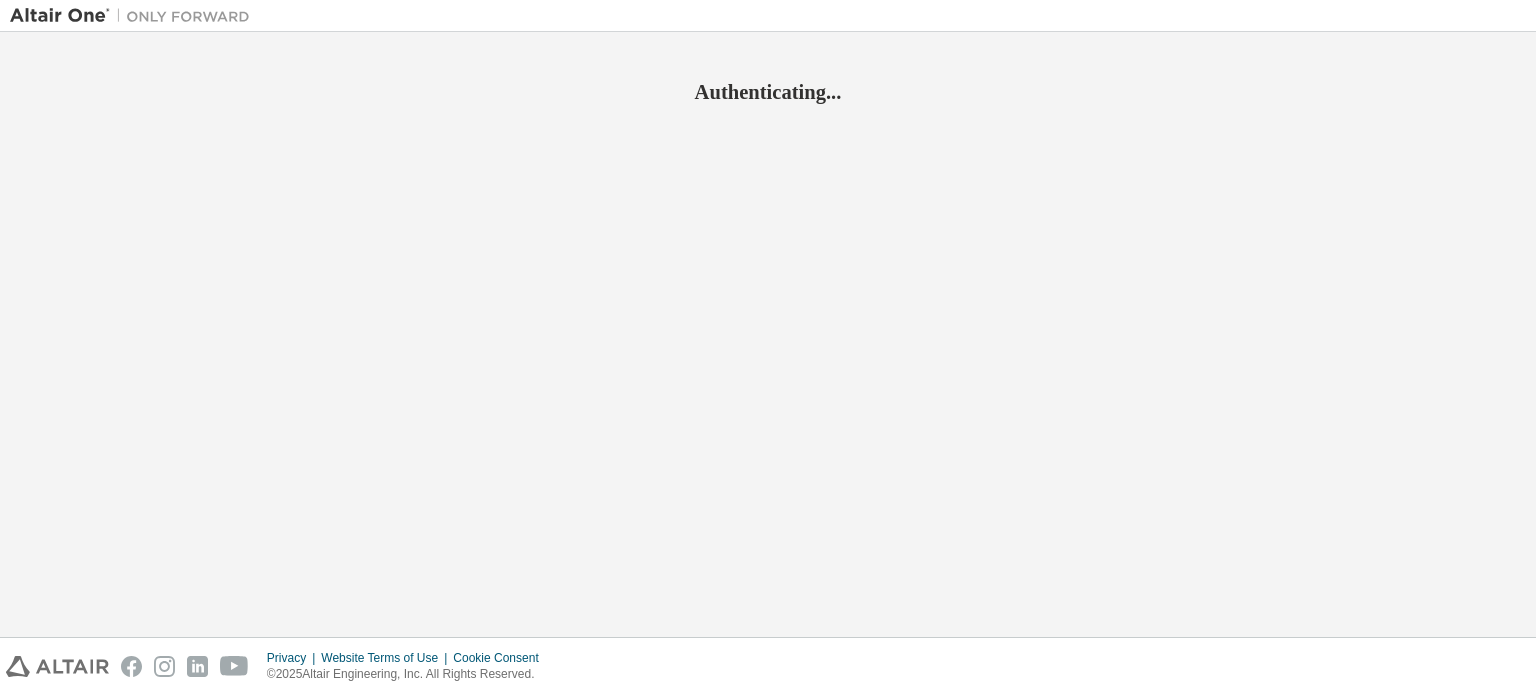 scroll, scrollTop: 0, scrollLeft: 0, axis: both 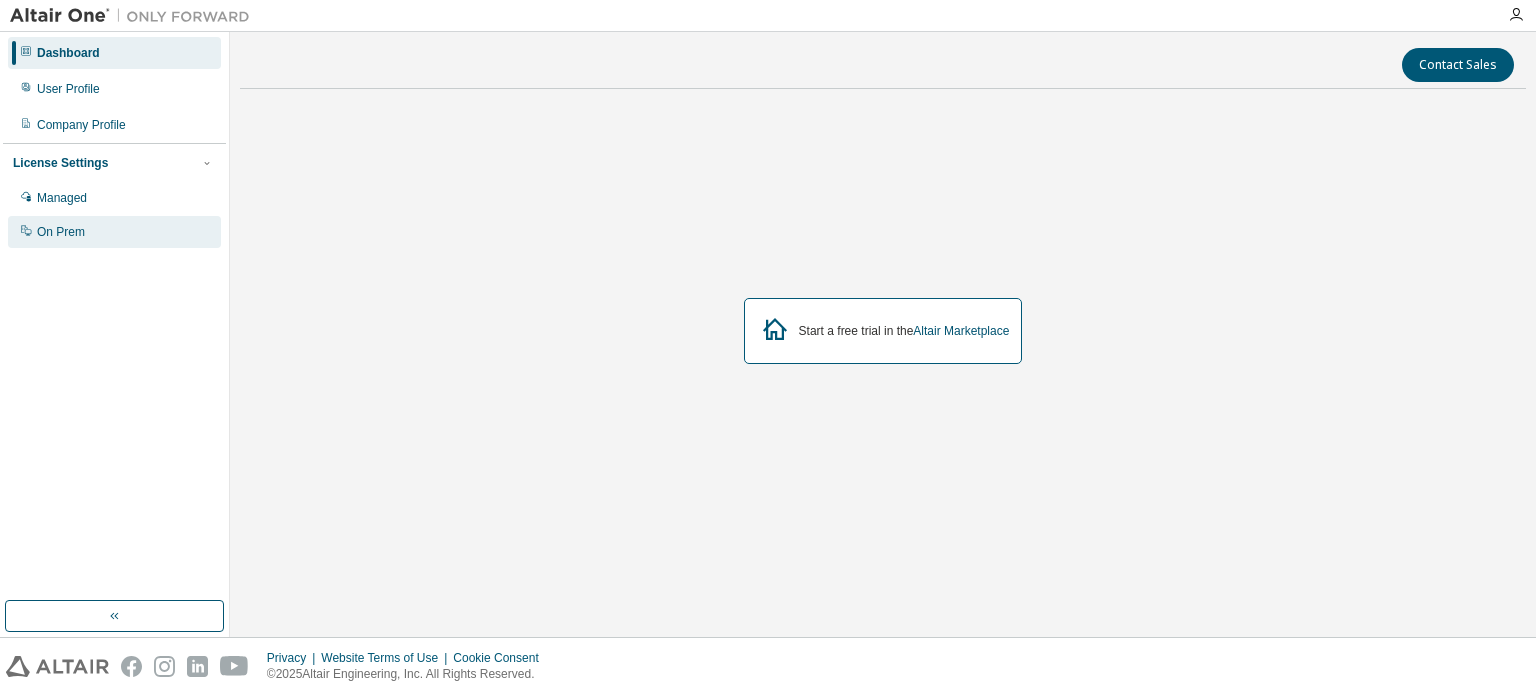 click on "On Prem" at bounding box center [114, 232] 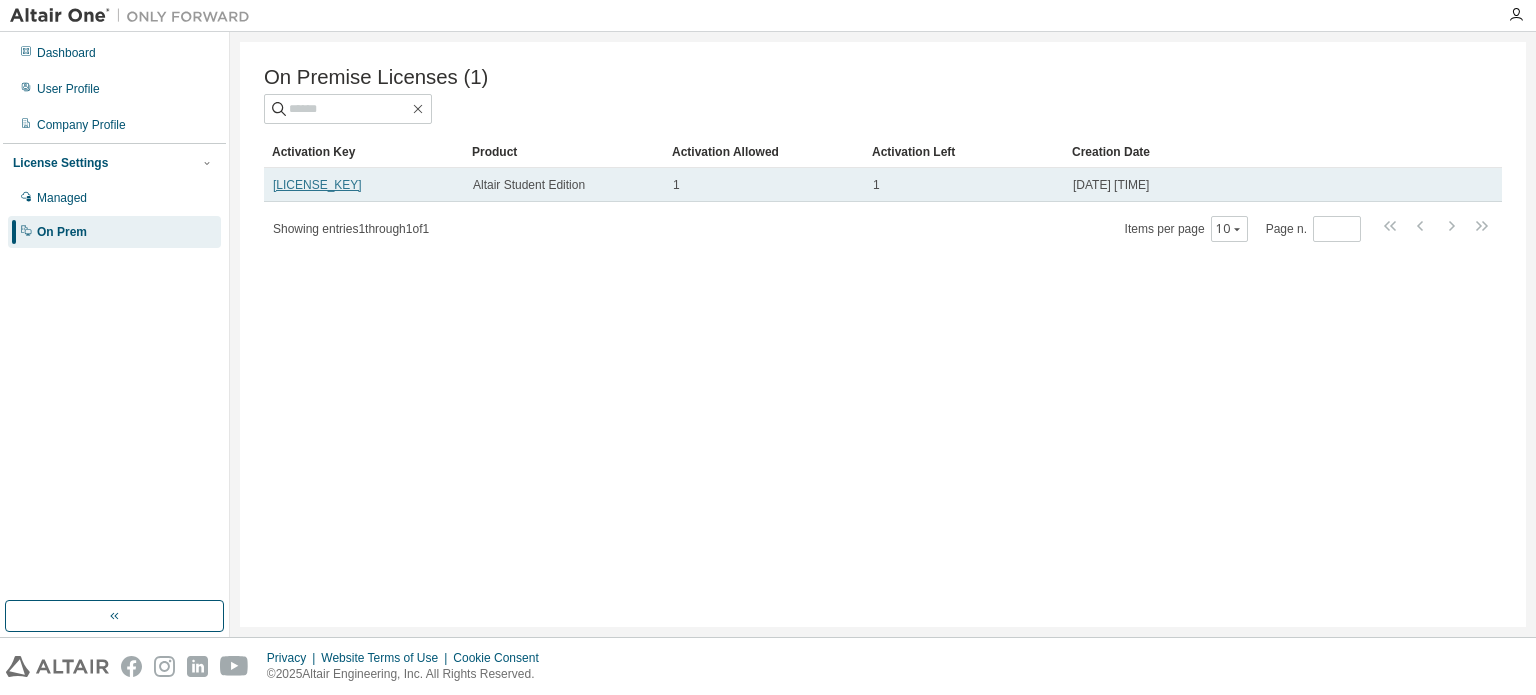 click on "LO7MH-TH6CS-D5RIE-0YEE8" at bounding box center [317, 185] 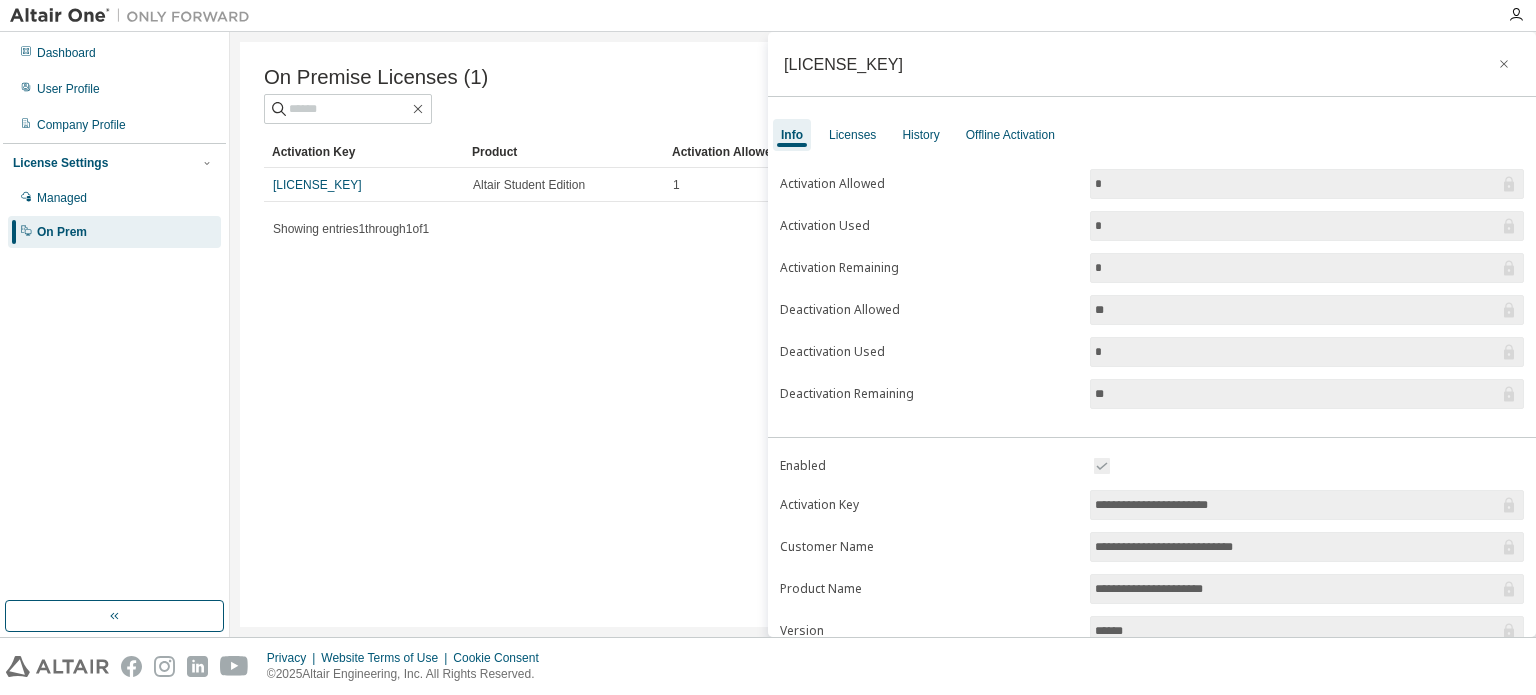 drag, startPoint x: 1251, startPoint y: 499, endPoint x: 1051, endPoint y: 504, distance: 200.06248 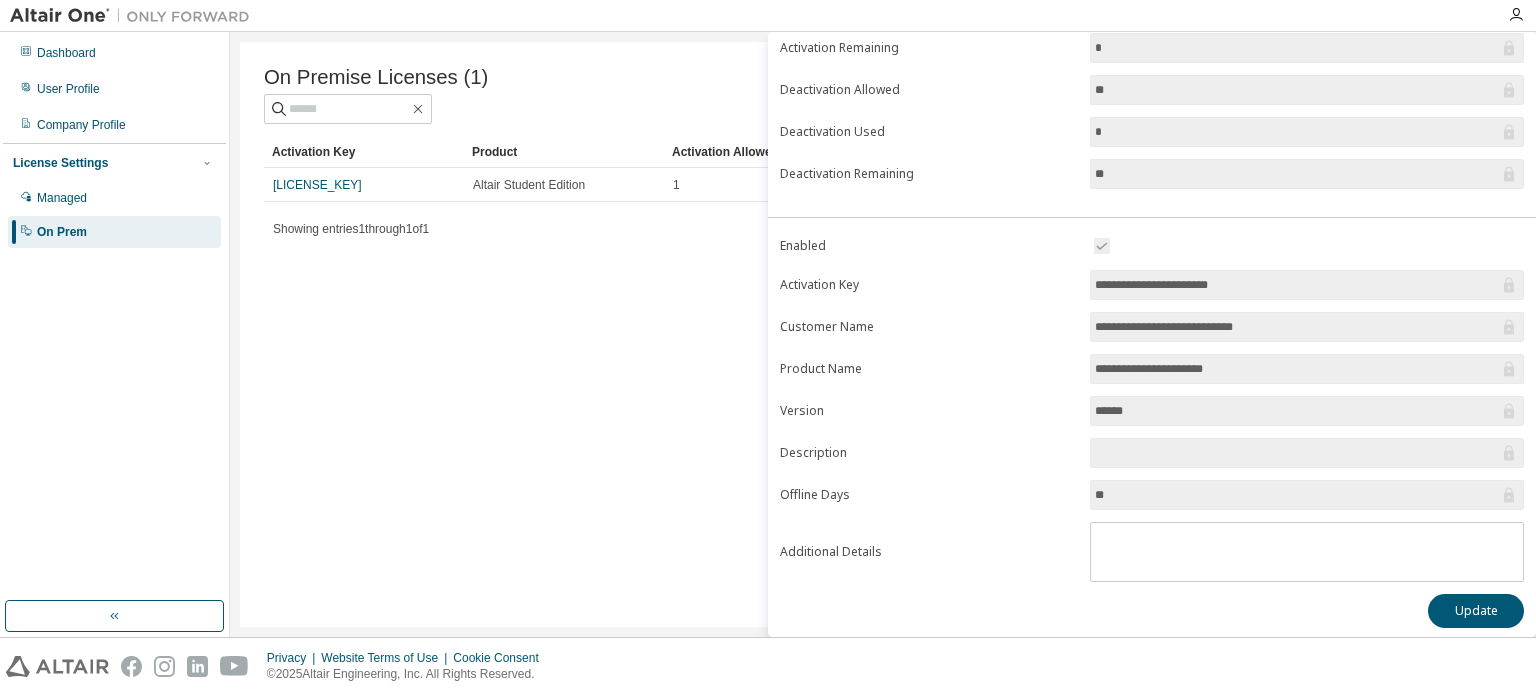 scroll, scrollTop: 0, scrollLeft: 0, axis: both 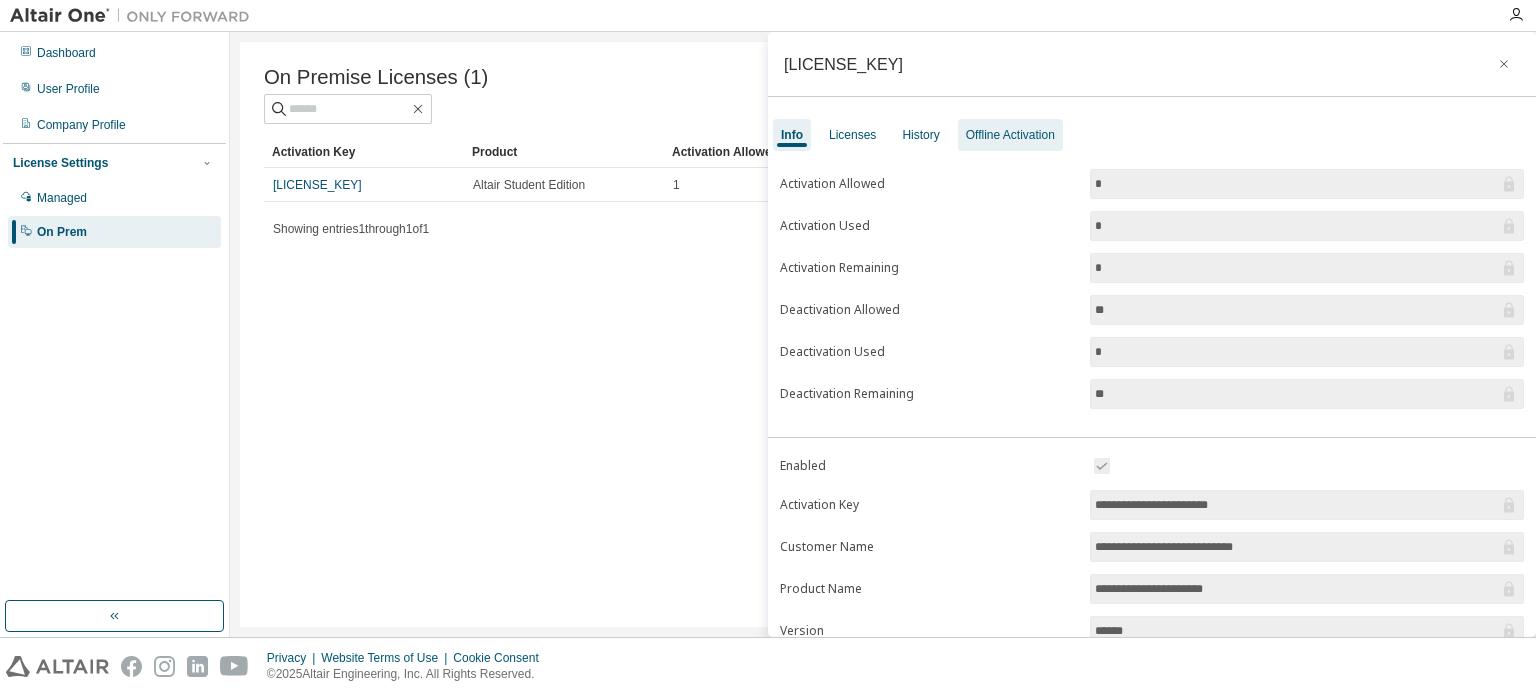 click on "Offline Activation" at bounding box center (1010, 135) 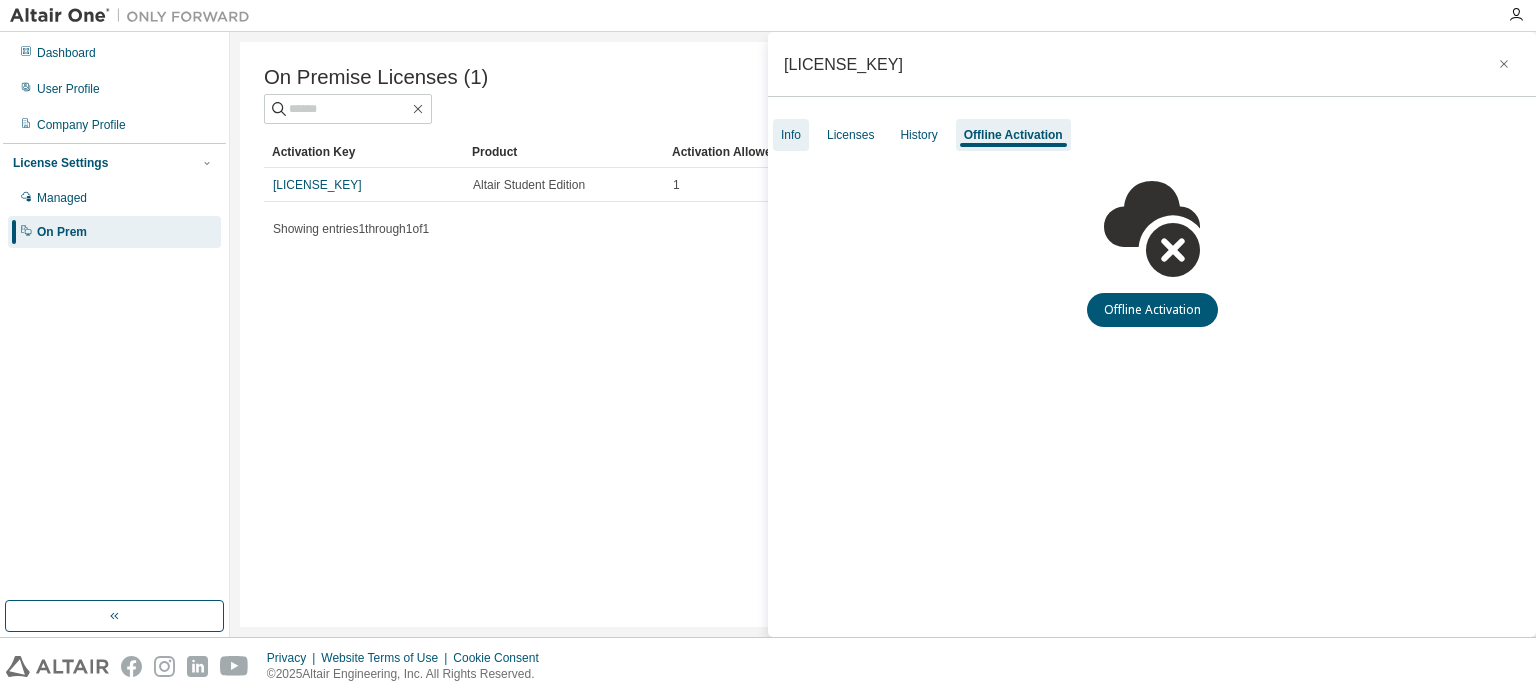 click on "Info" at bounding box center (791, 135) 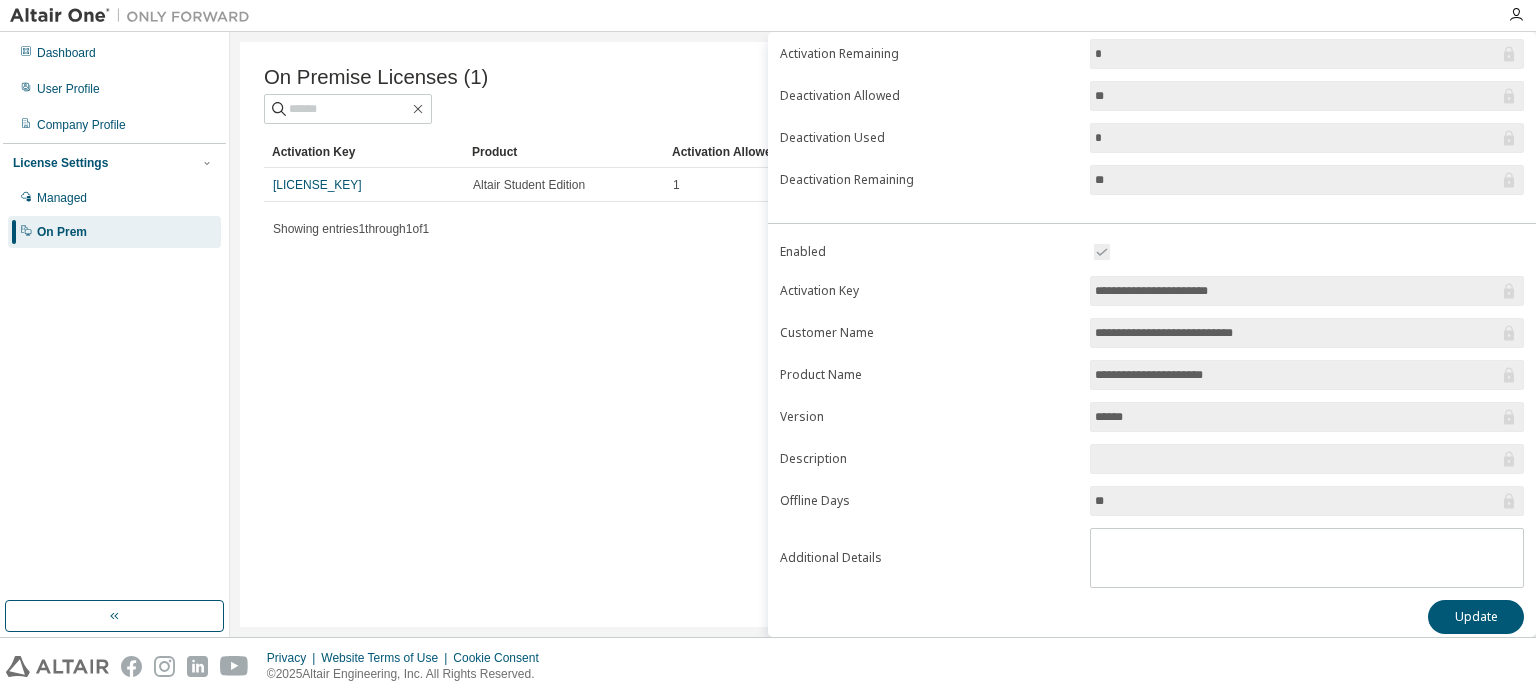 scroll, scrollTop: 220, scrollLeft: 0, axis: vertical 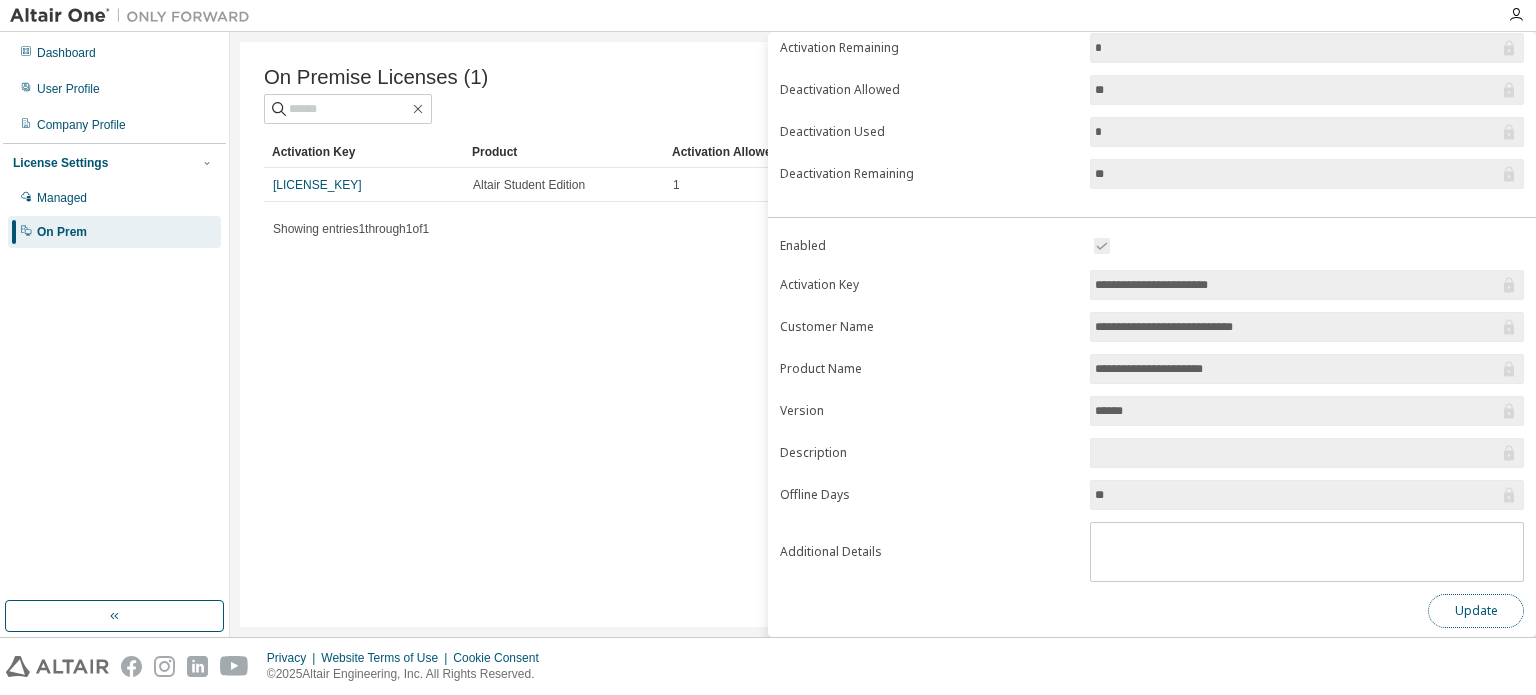 click on "Update" at bounding box center [1476, 611] 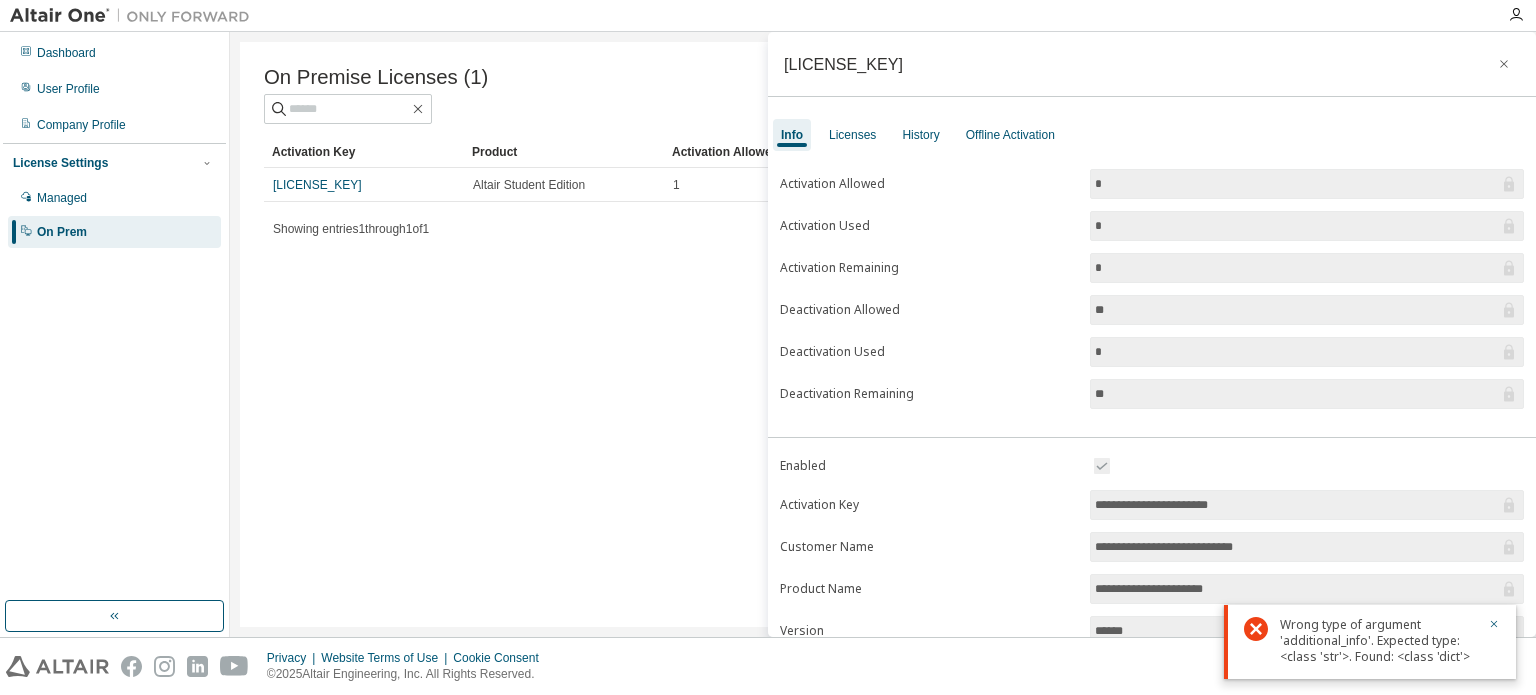 scroll, scrollTop: 0, scrollLeft: 0, axis: both 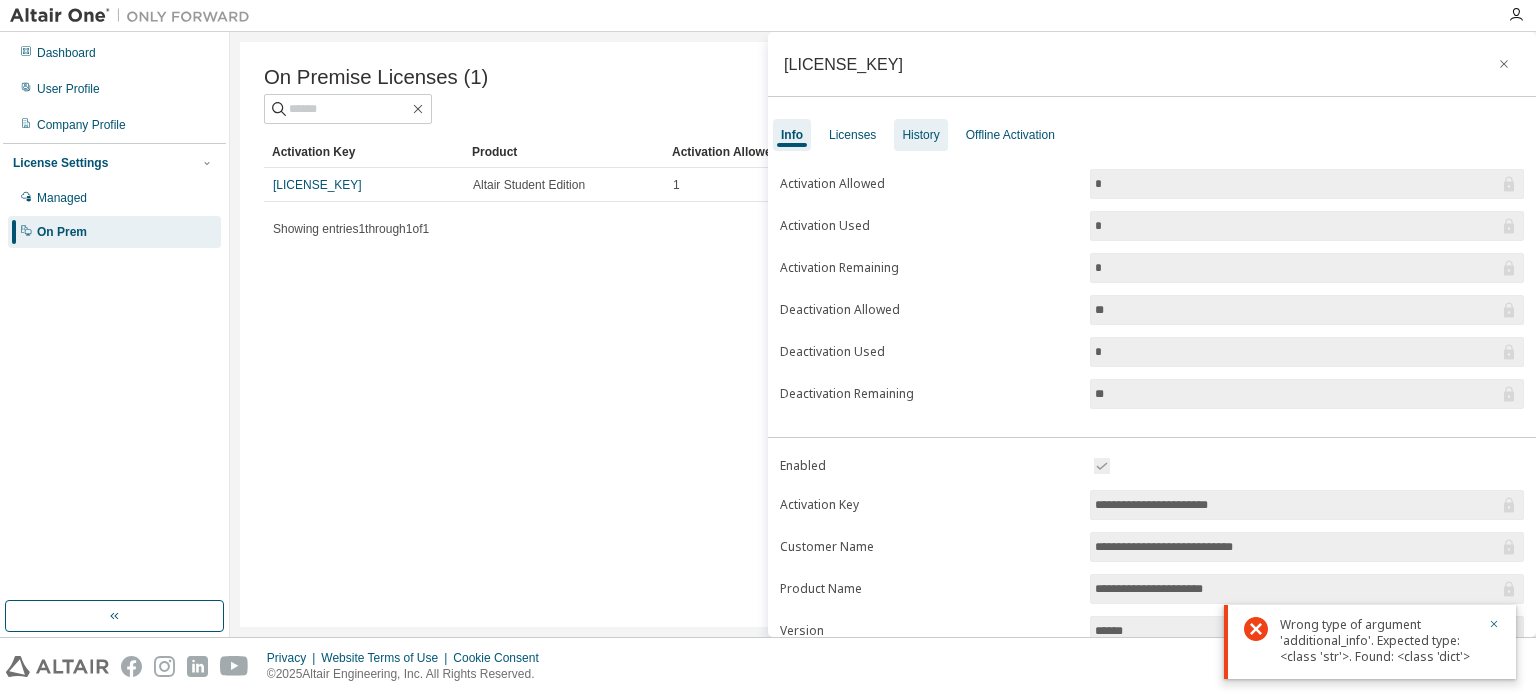 click on "History" at bounding box center [920, 135] 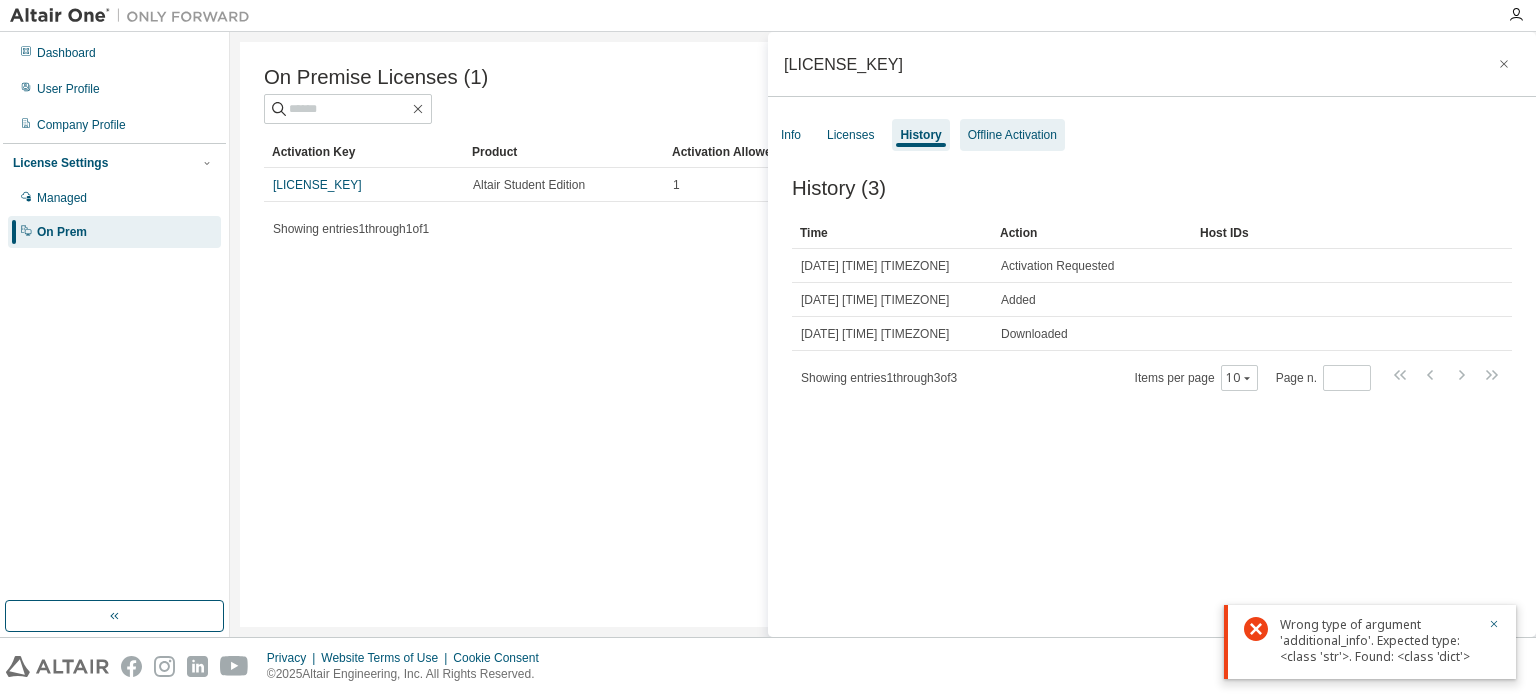 click on "Offline Activation" at bounding box center (1012, 135) 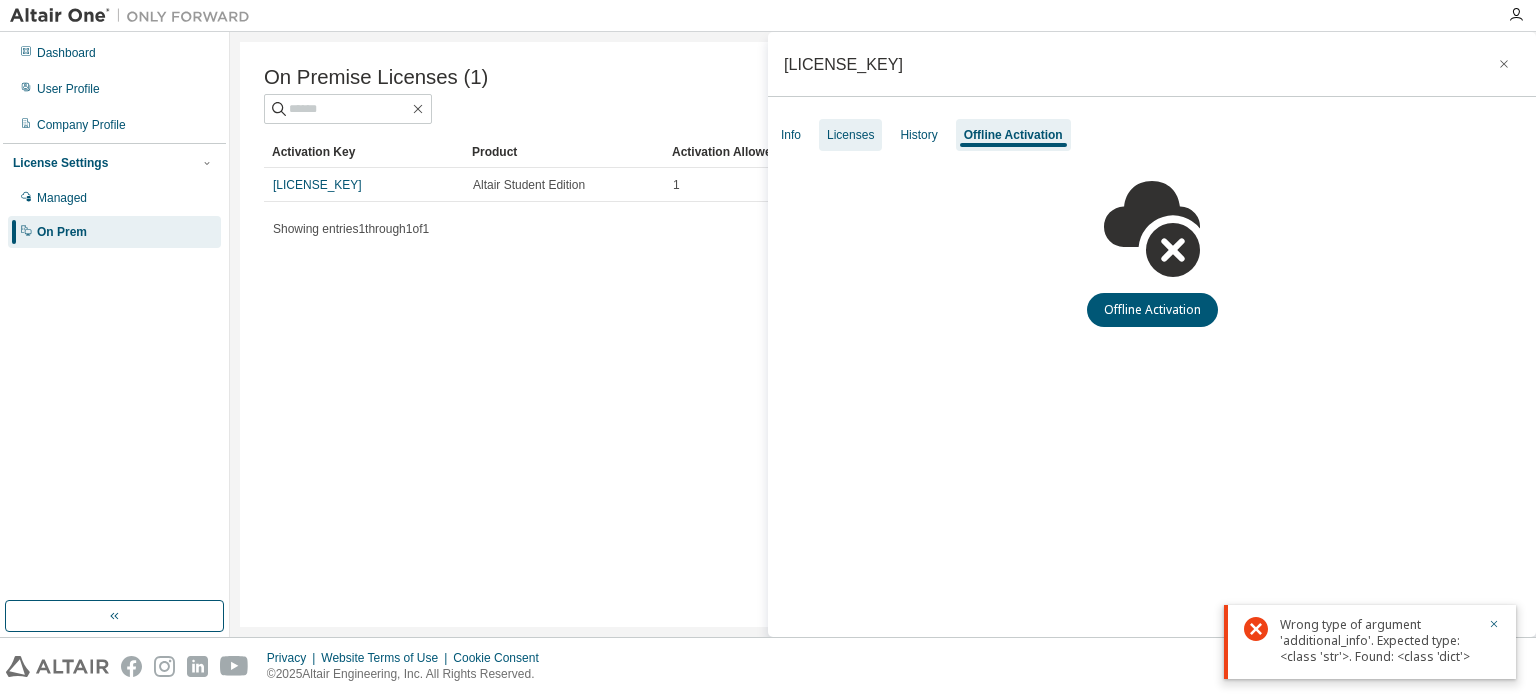 click on "Licenses" at bounding box center [850, 135] 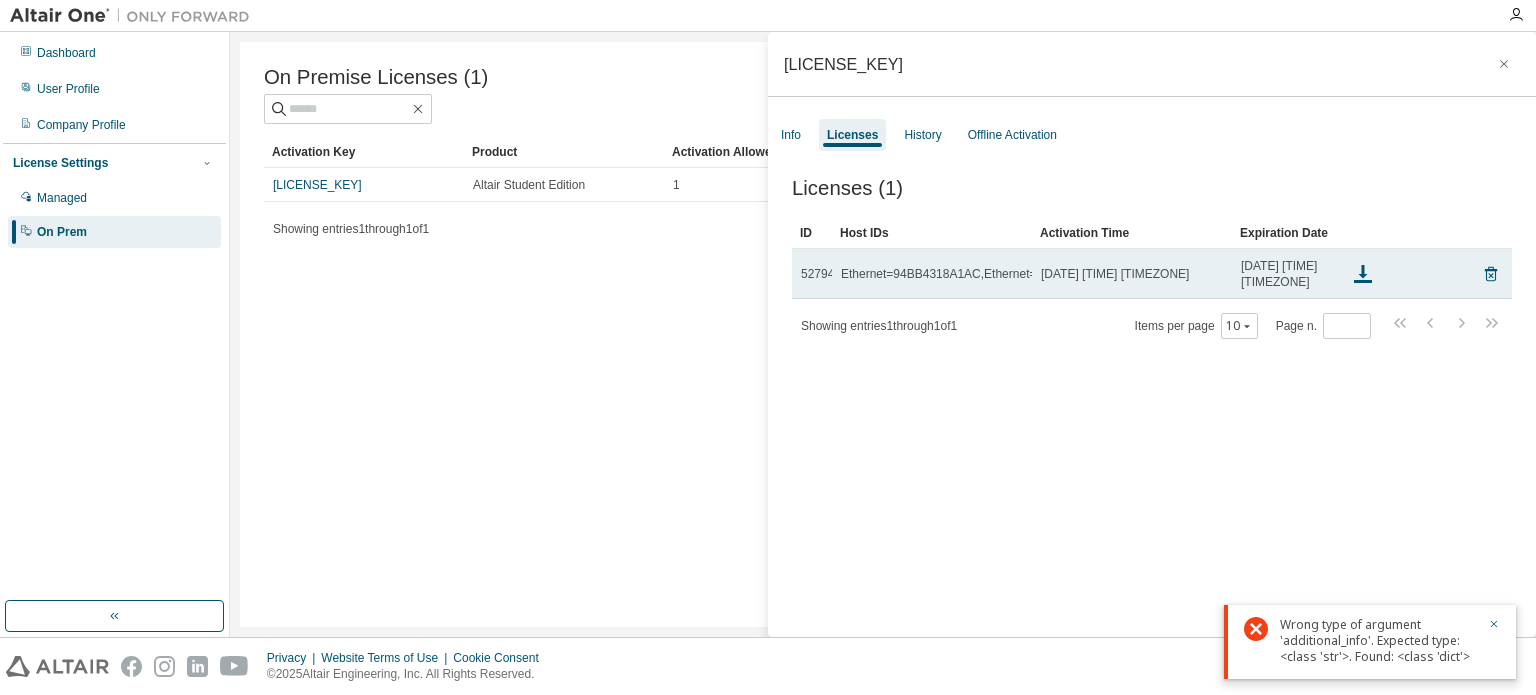 click at bounding box center (1382, 274) 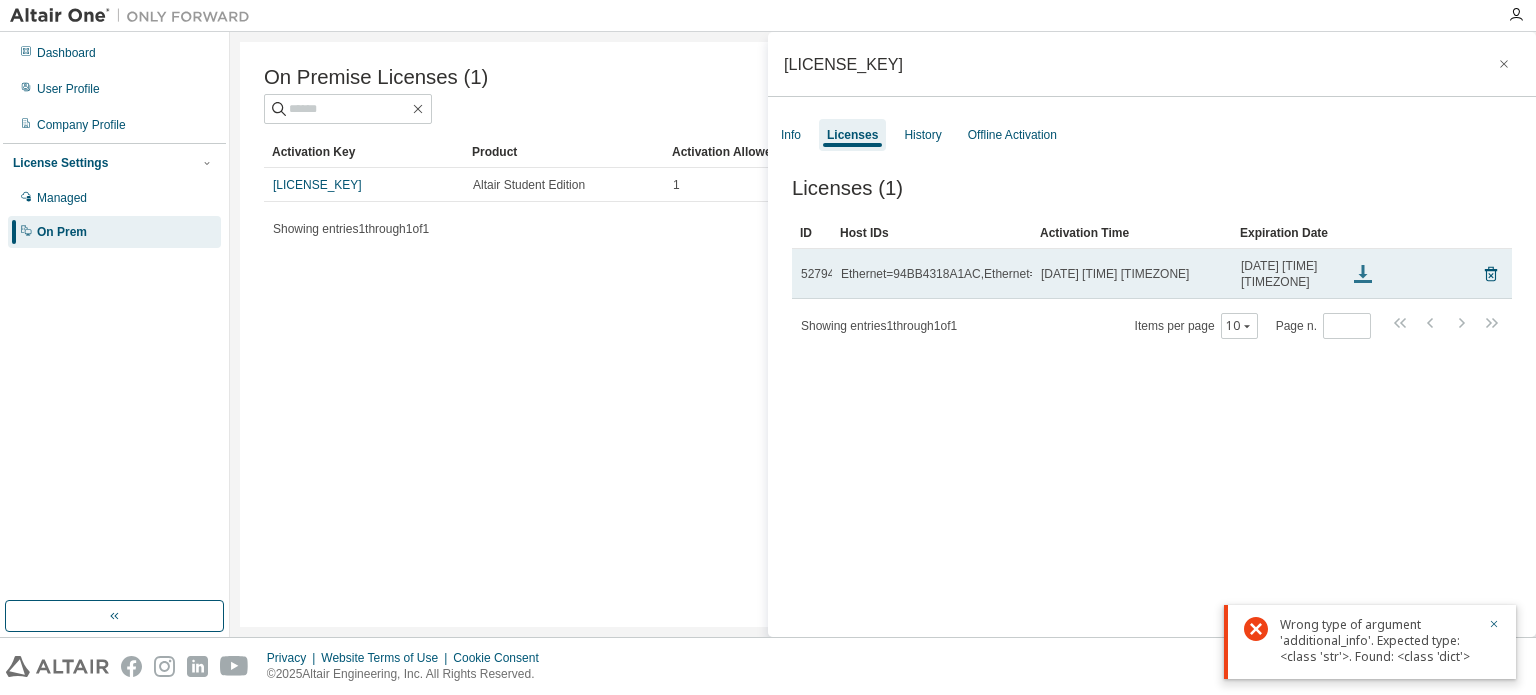 click 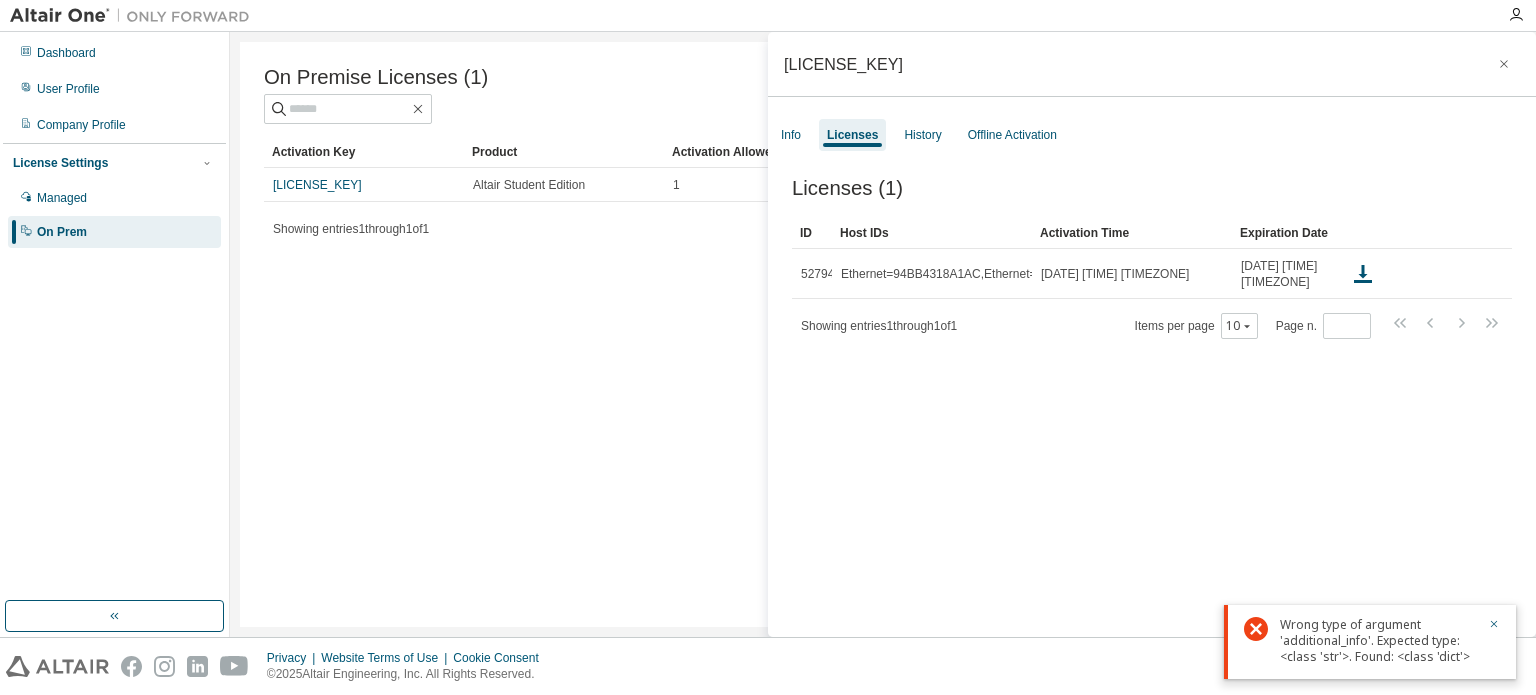 click on "On Premise Licenses (1) Clear Load Save Save As Field Operator Value Select filter Select operand Add criteria Search Activation Key Product Activation Allowed Activation Left Creation Date LO7MH-TH6CS-D5RIE-0YEE8 Altair Student Edition 1 1 2025-08-06 08:12:00 Showing entries  1  through  1  of  1 Items per page 10 Page n. *" at bounding box center [883, 334] 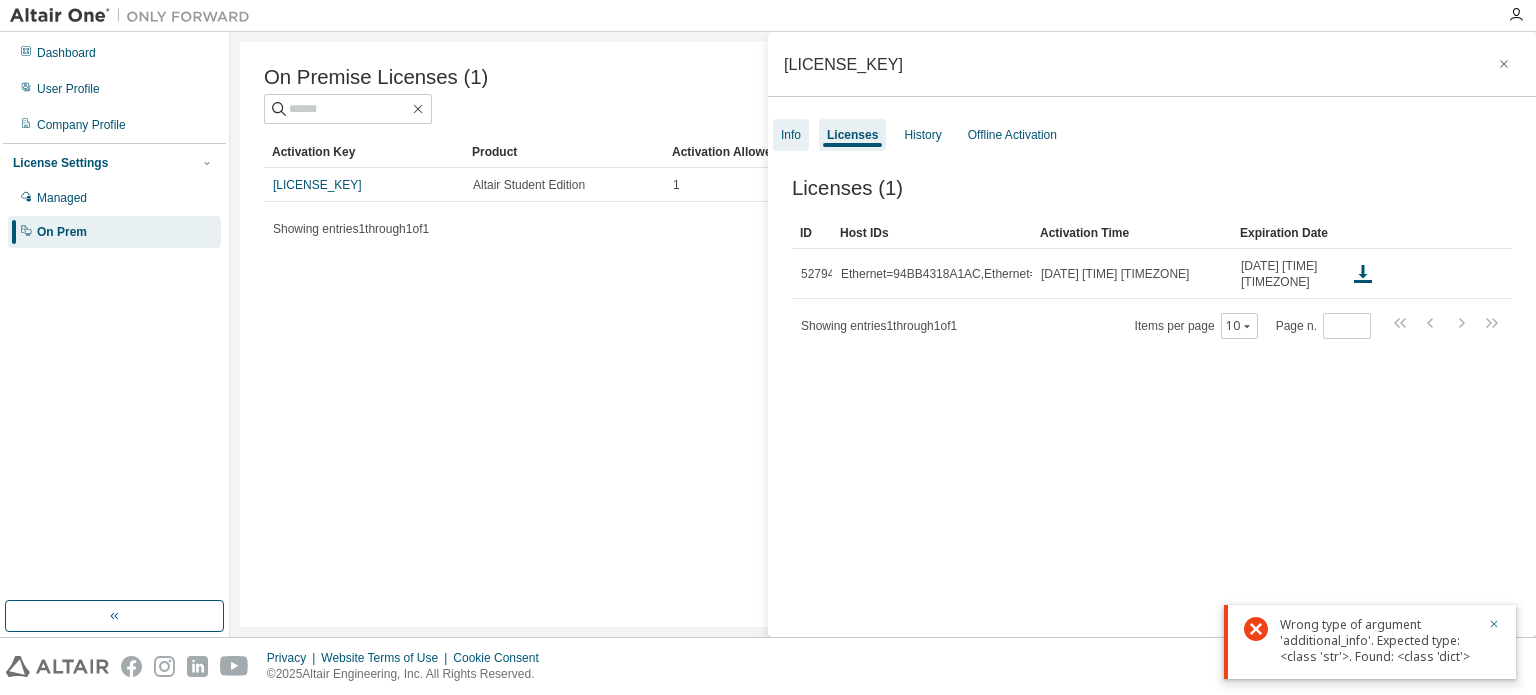 click on "Info" at bounding box center [791, 135] 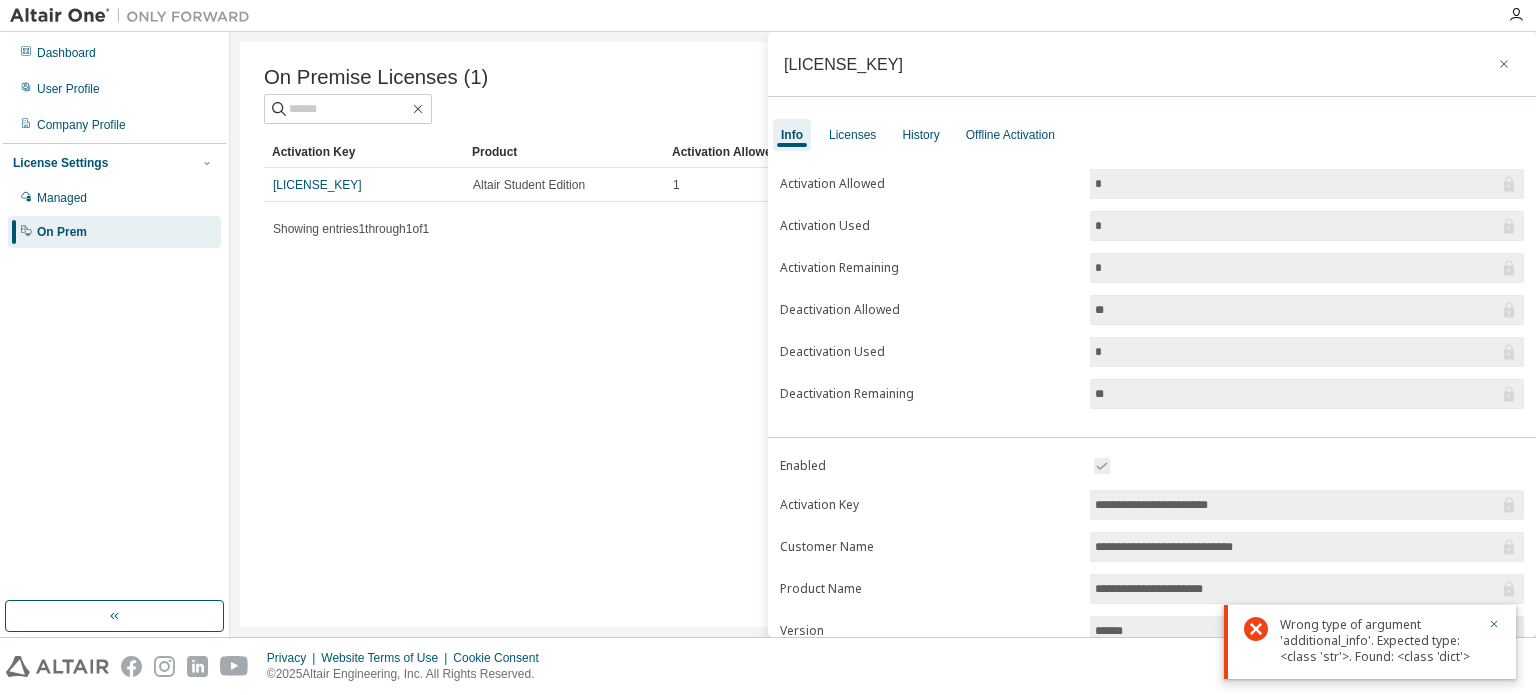 drag, startPoint x: 1304, startPoint y: 509, endPoint x: 1127, endPoint y: 504, distance: 177.0706 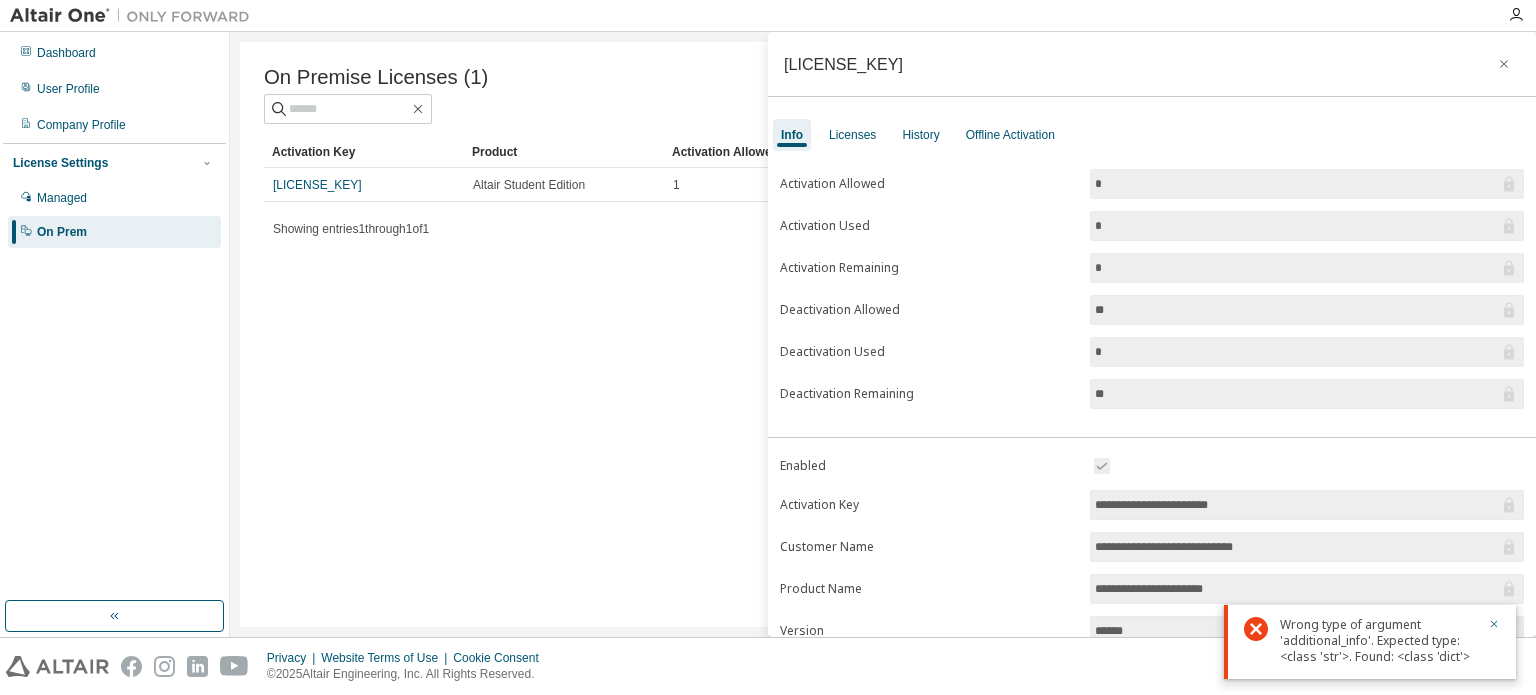 click on "**********" at bounding box center (1307, 505) 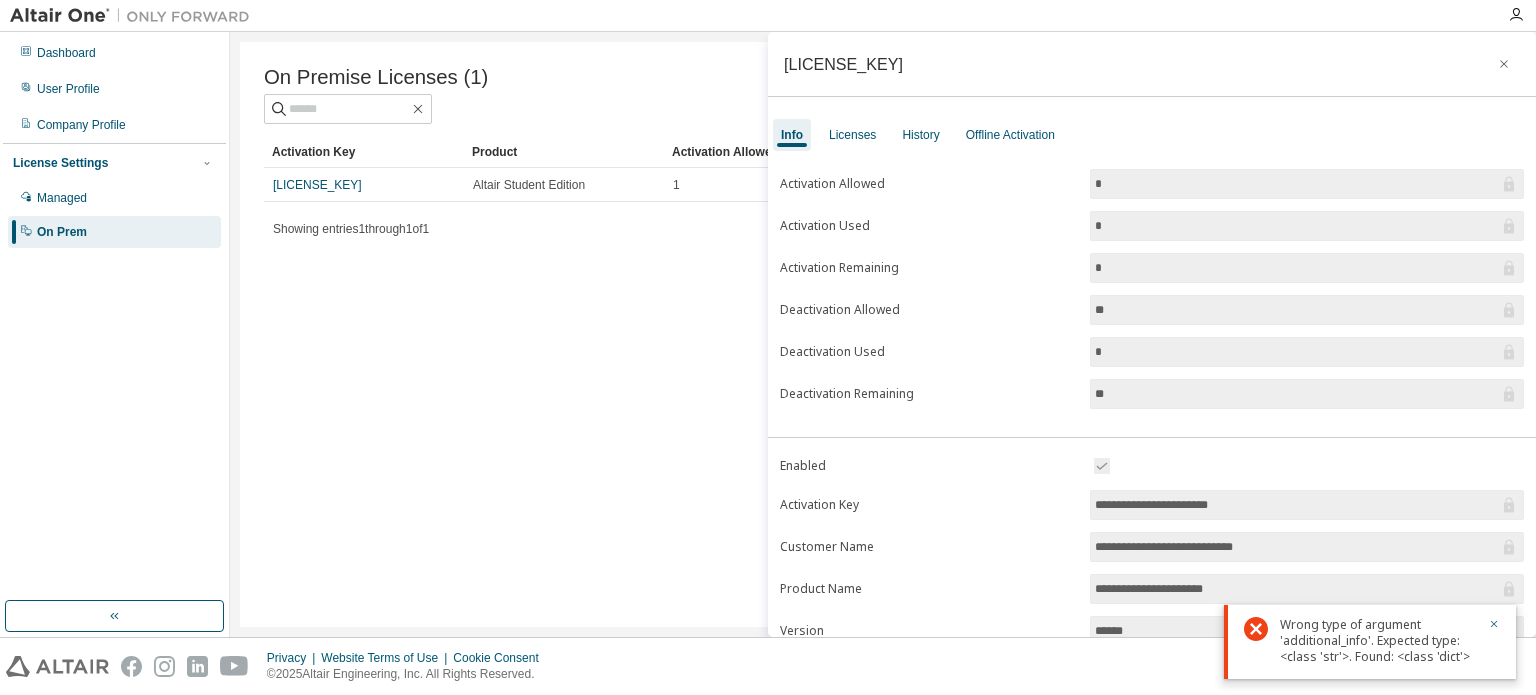 drag, startPoint x: 1272, startPoint y: 507, endPoint x: 1048, endPoint y: 519, distance: 224.3212 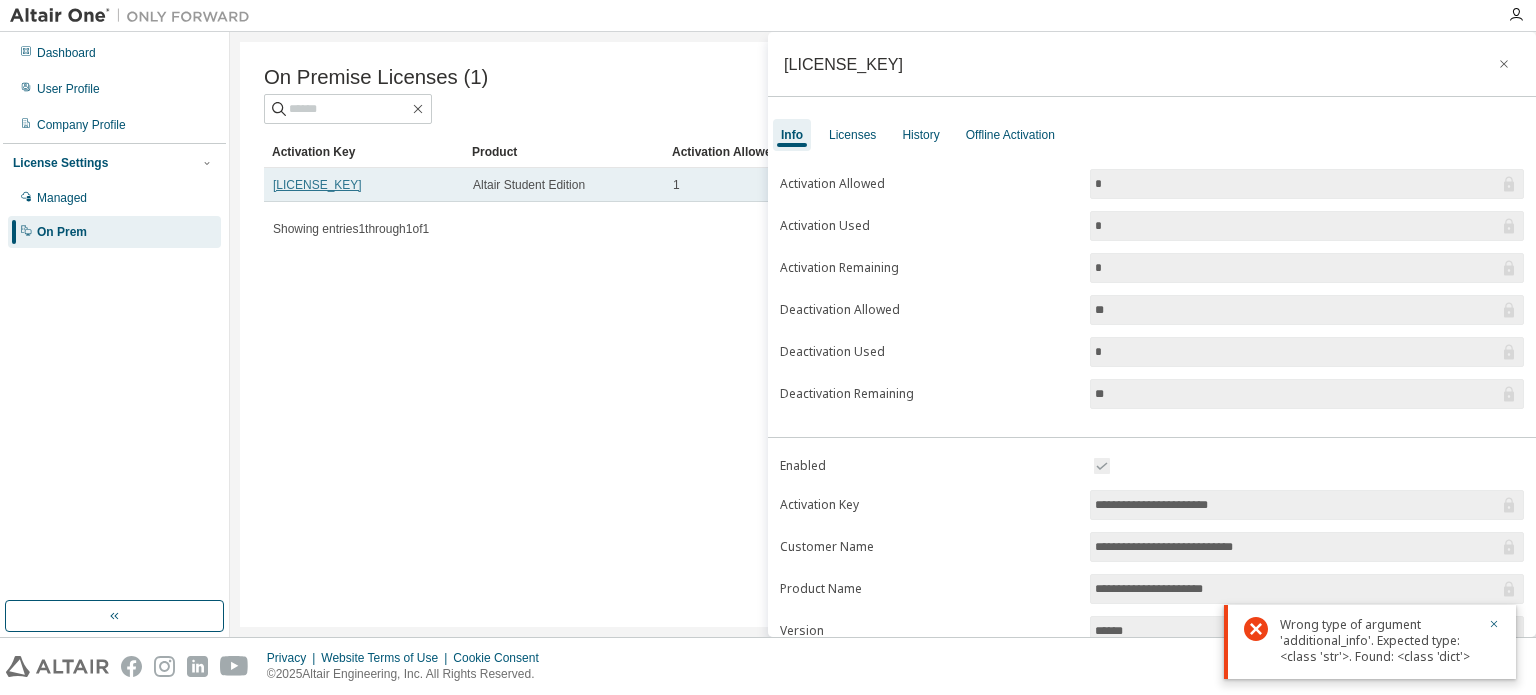 drag, startPoint x: 378, startPoint y: 180, endPoint x: 361, endPoint y: 190, distance: 19.723083 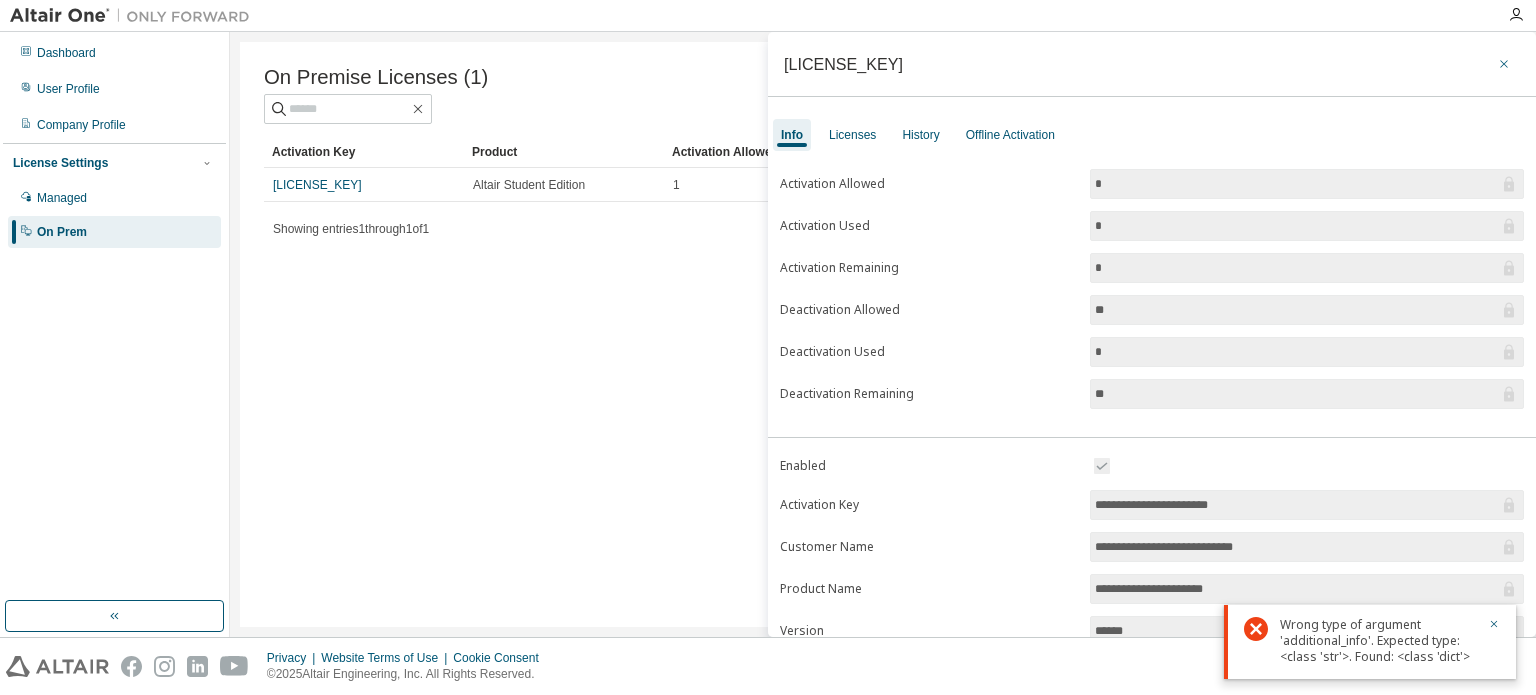 click 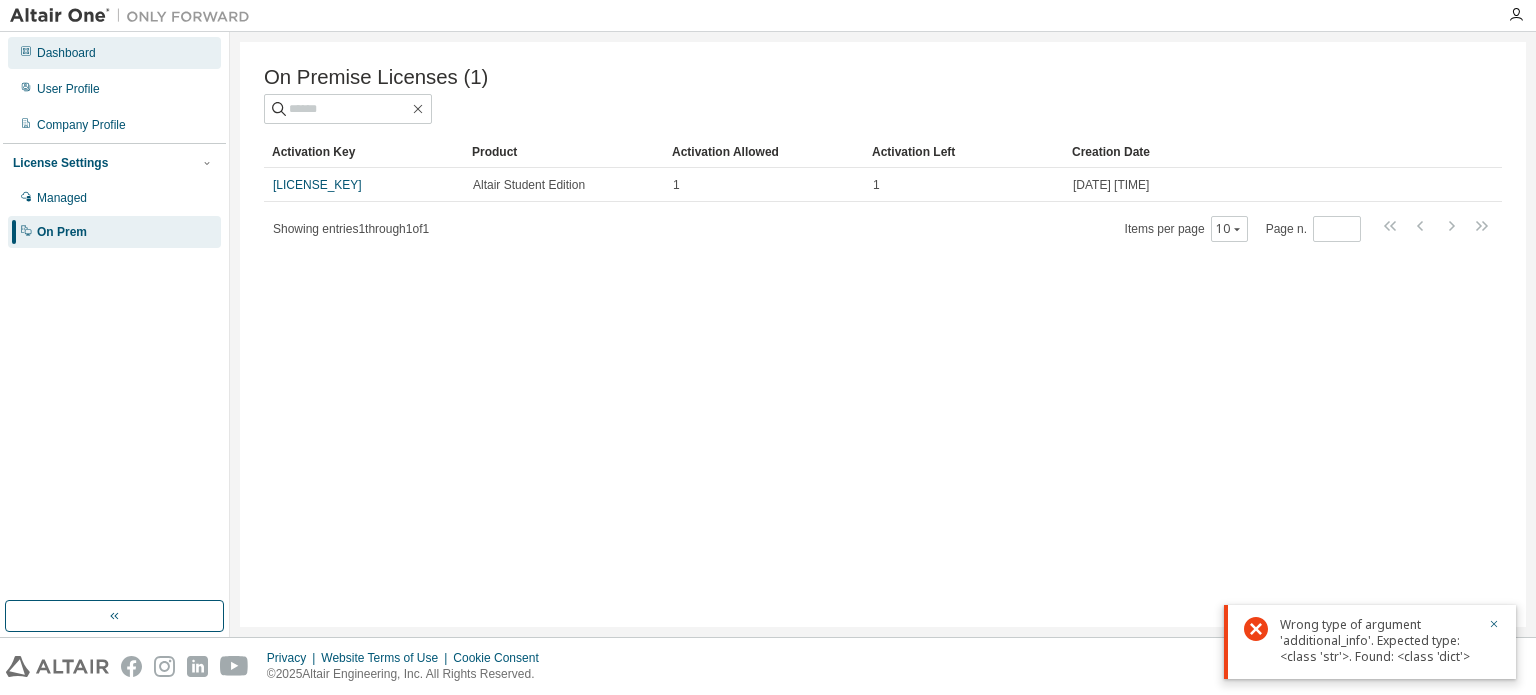 click on "Dashboard" at bounding box center (114, 53) 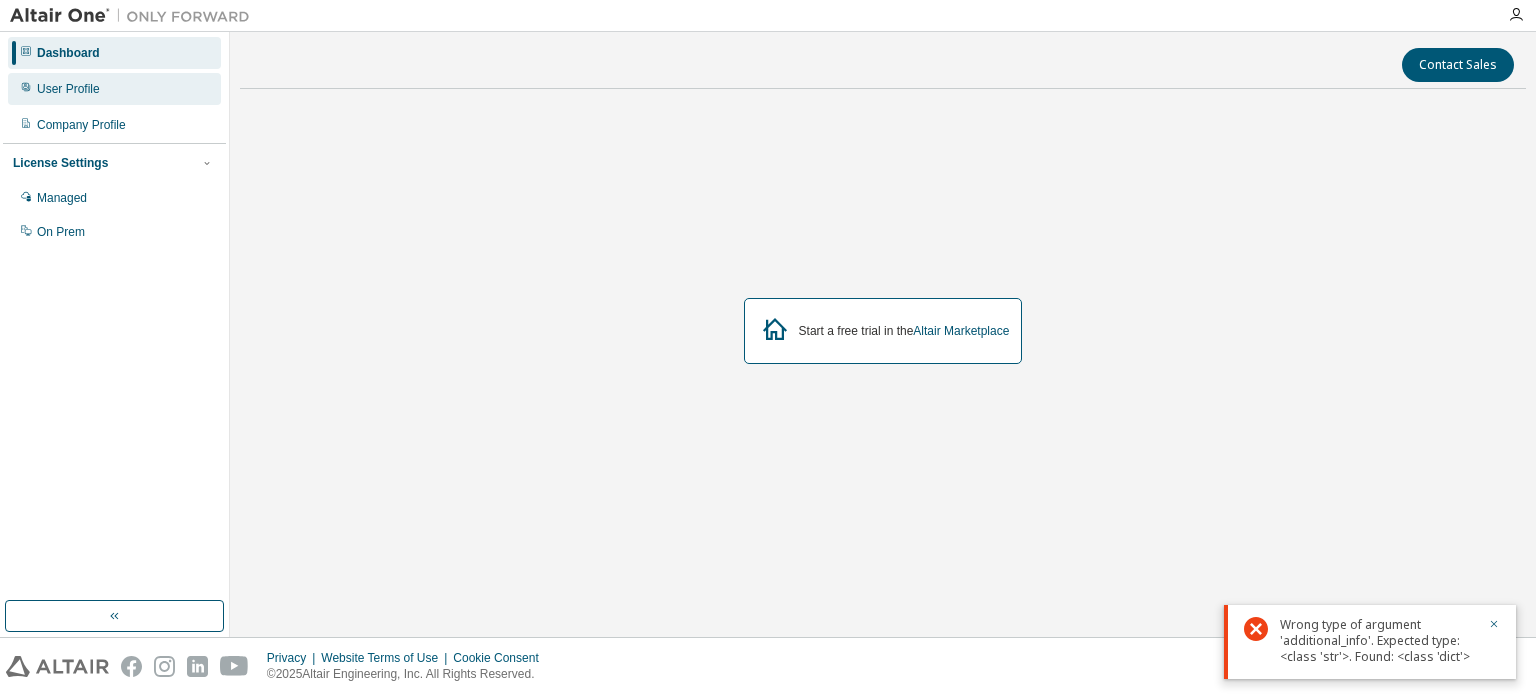click on "User Profile" at bounding box center [114, 89] 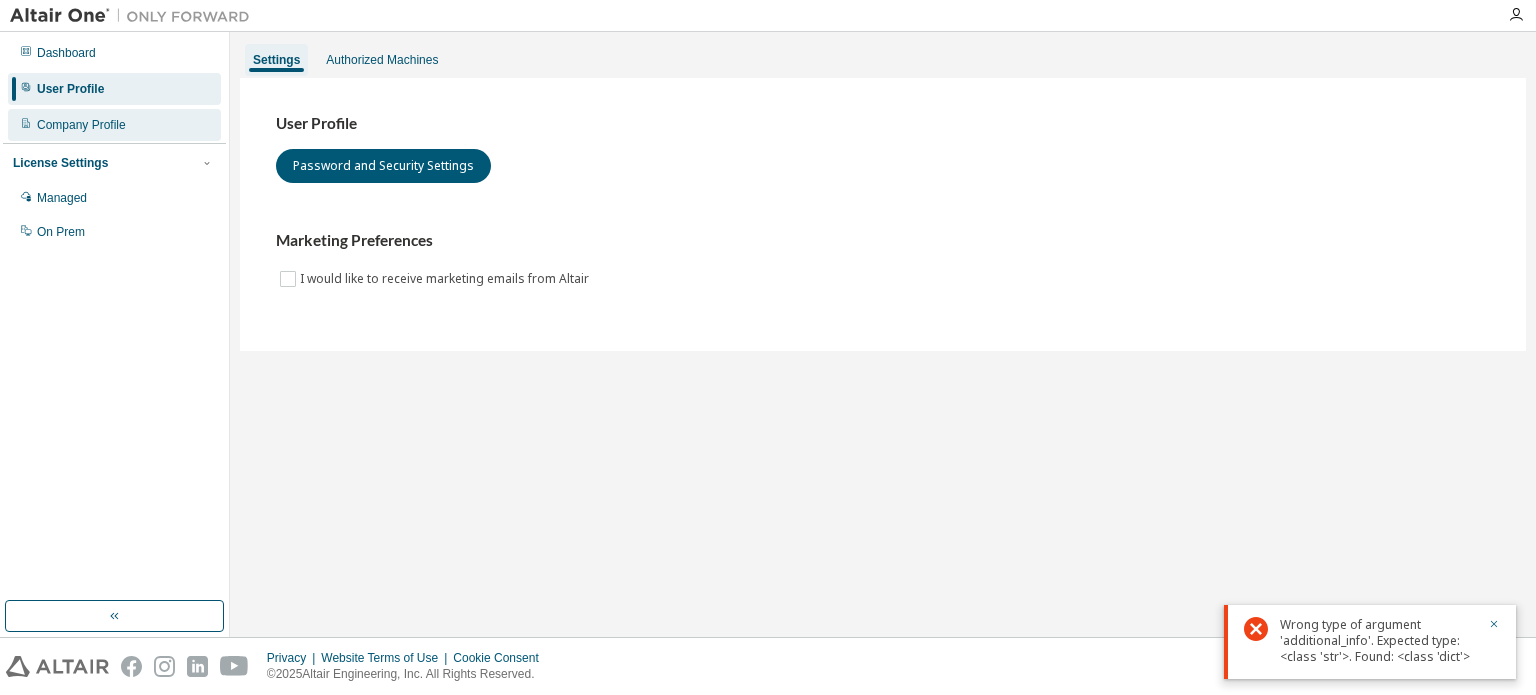 click on "Company Profile" at bounding box center (114, 125) 